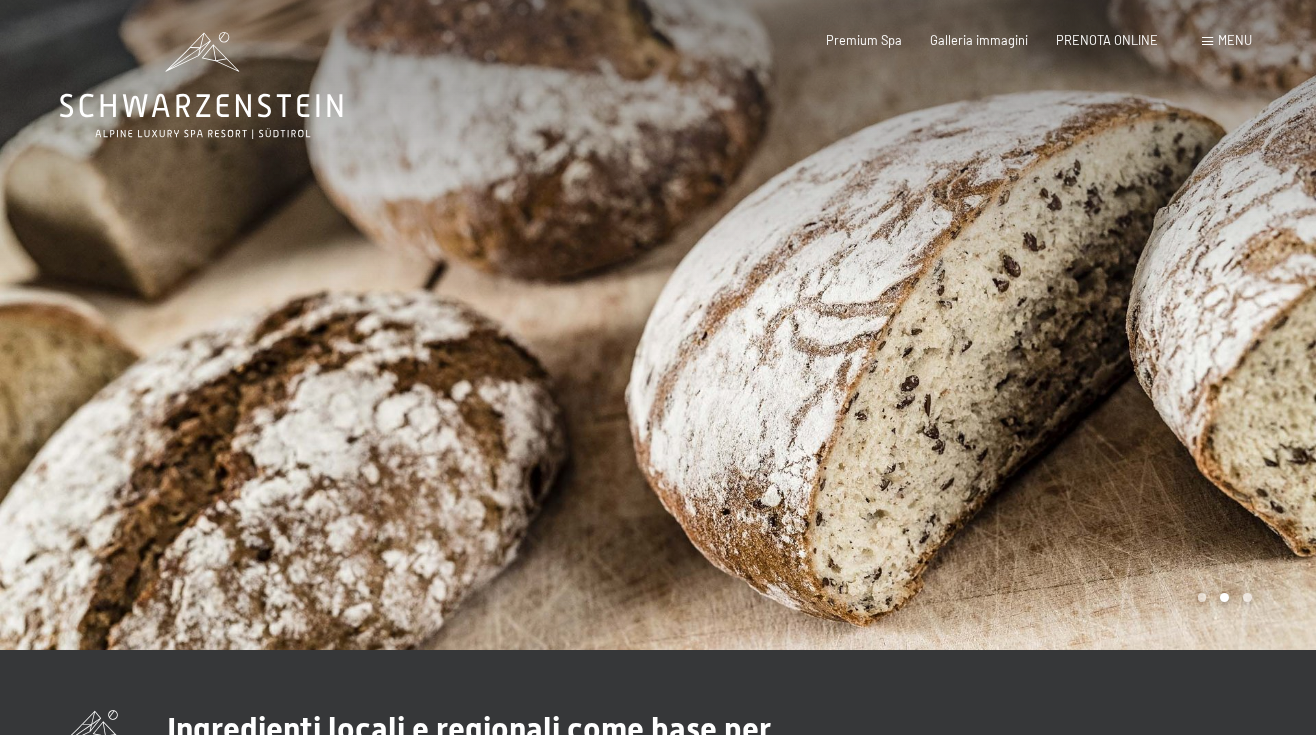 scroll, scrollTop: 0, scrollLeft: 0, axis: both 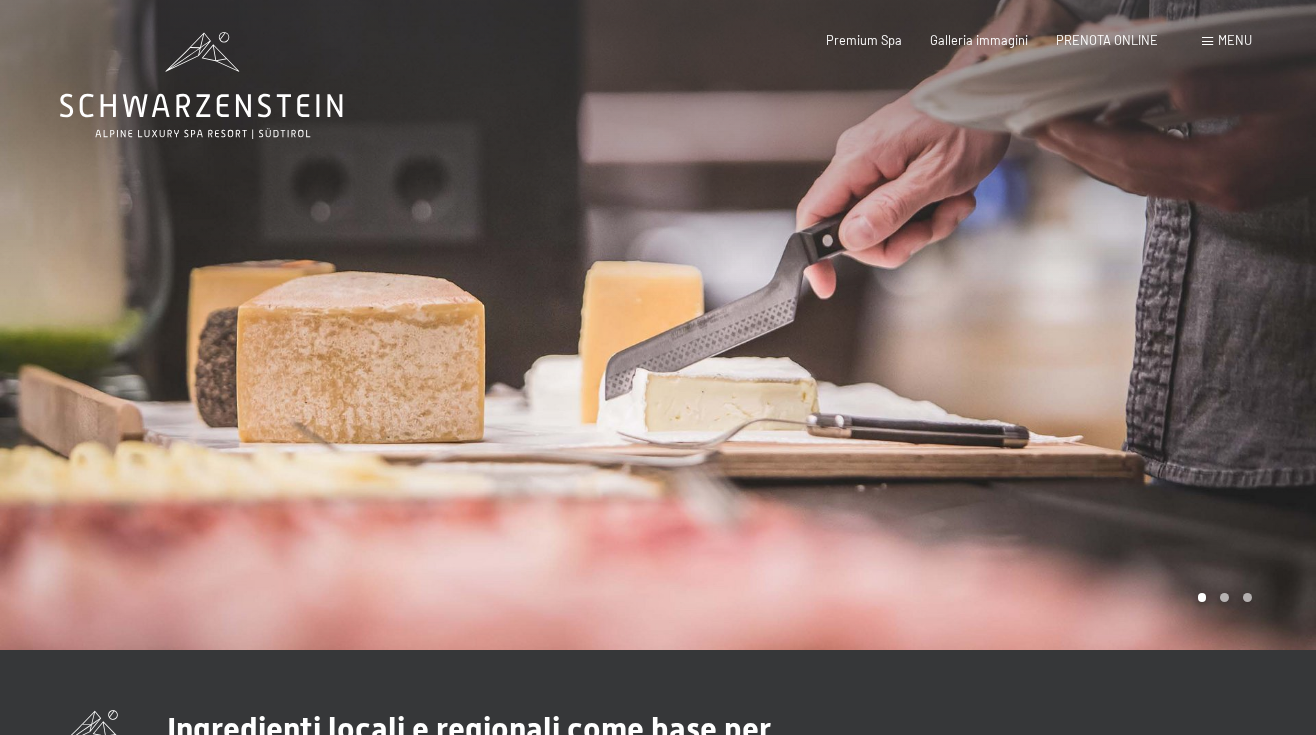 click on "Prenotazione           Richiesta                                     Premium Spa           Galleria immagini           PRENOTA ONLINE           Menu                                                                    DE         IT         EN                Buoni             Immagini               Richiesta           Prenotazione                    DE         IT         EN                       Schwarzenstein           Novità allo Schwarzenstein         I padroni di casa         Premium spa         Cucina gourmet         Attività         Programma settimanale         Immagini             Family         GoGreen         Belvita         Immagini                     Alloggi & prezzi           Servizi inclusi         Camere & prezzi         Lista             Offerte         Lista             Prezzi per famiglie         Prezzi trattmenti         Premi ospiti fedeli         Richiesta         Prenotazione         Condizioni generali         Buoni         Idee regalo" at bounding box center [1010, 41] 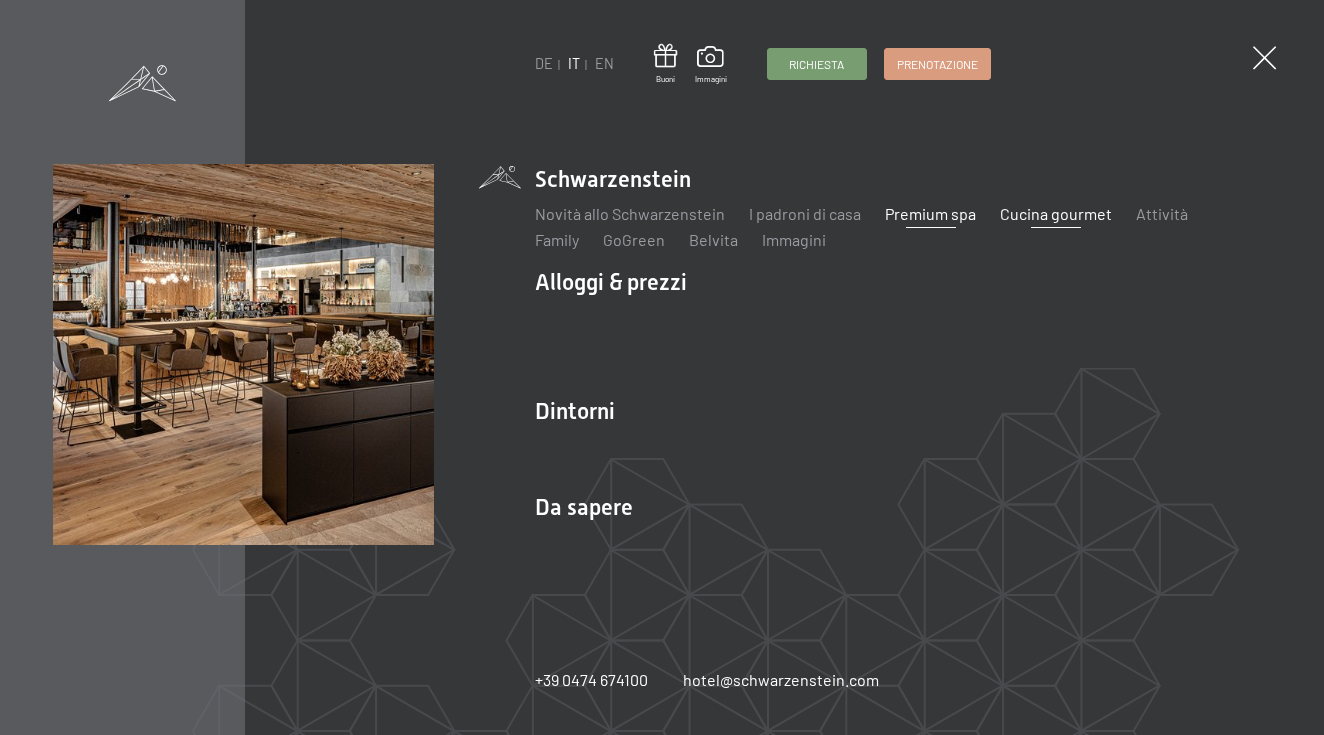 click on "Premium spa" at bounding box center (930, 213) 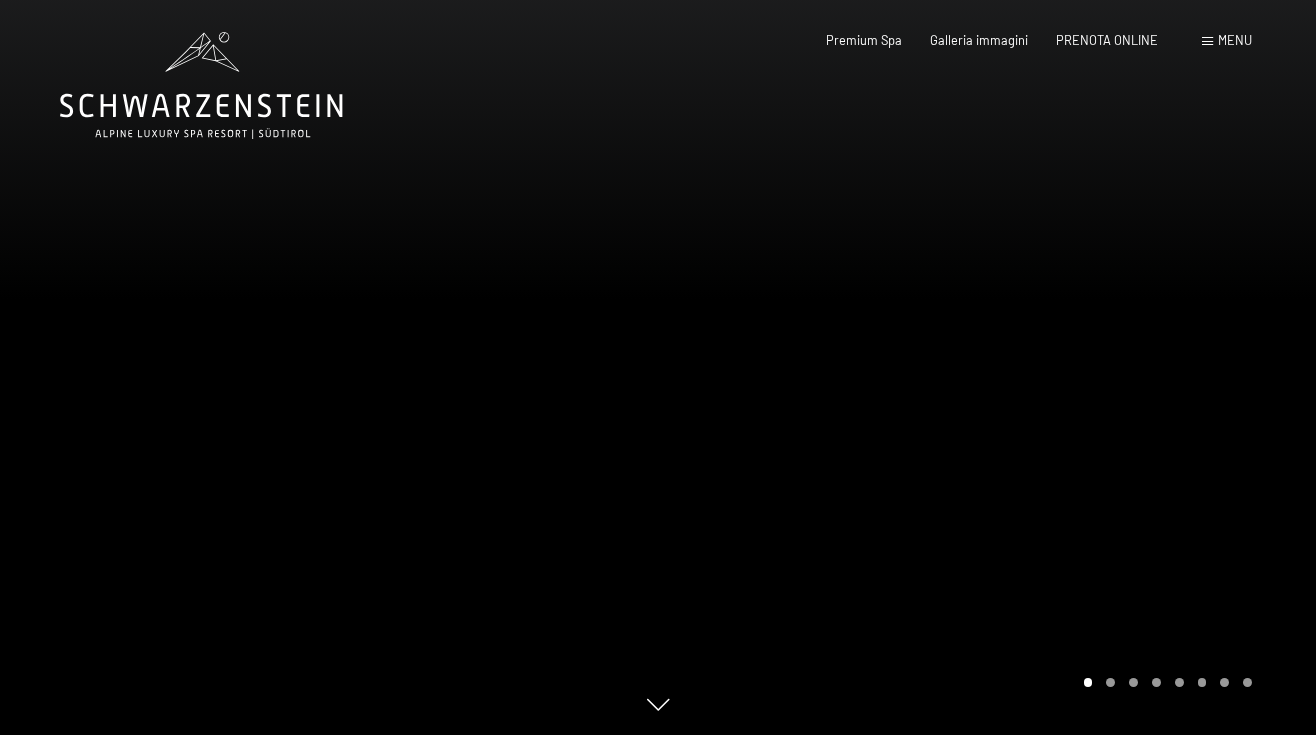 scroll, scrollTop: 0, scrollLeft: 0, axis: both 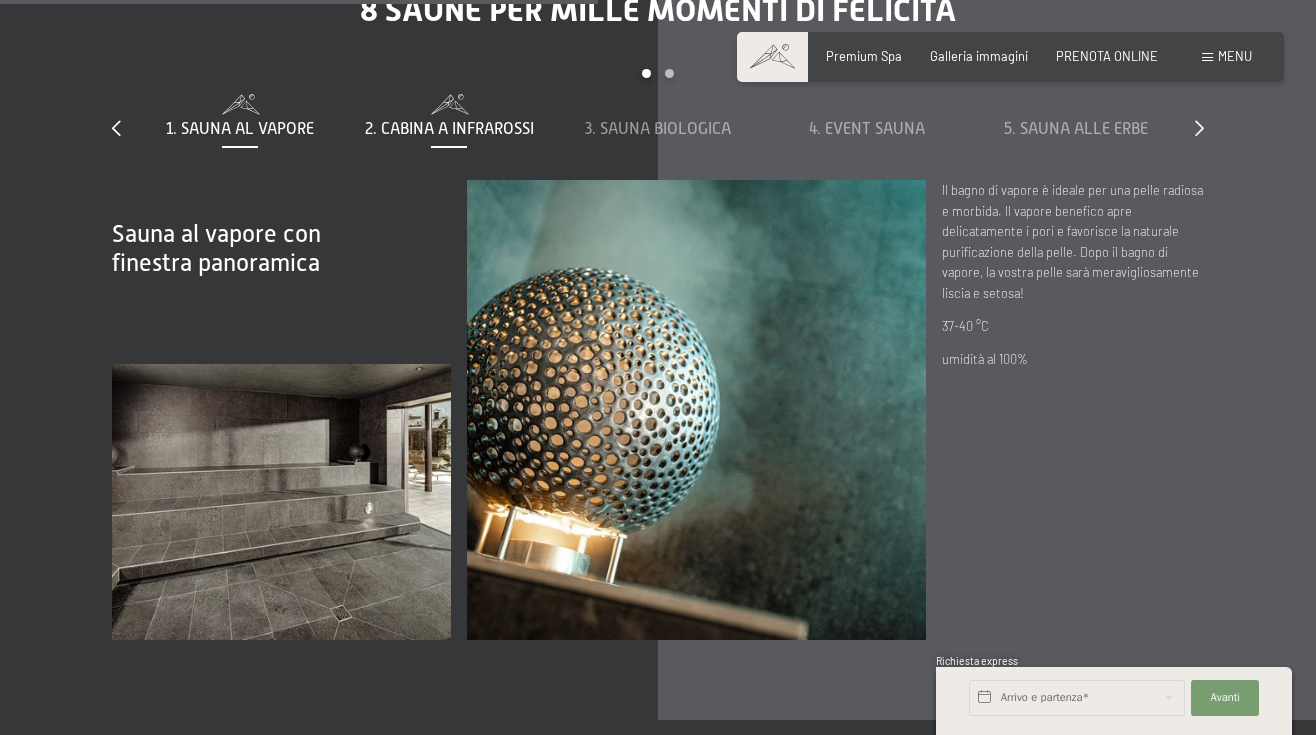 click on "2. Cabina a infrarossi" at bounding box center [449, 129] 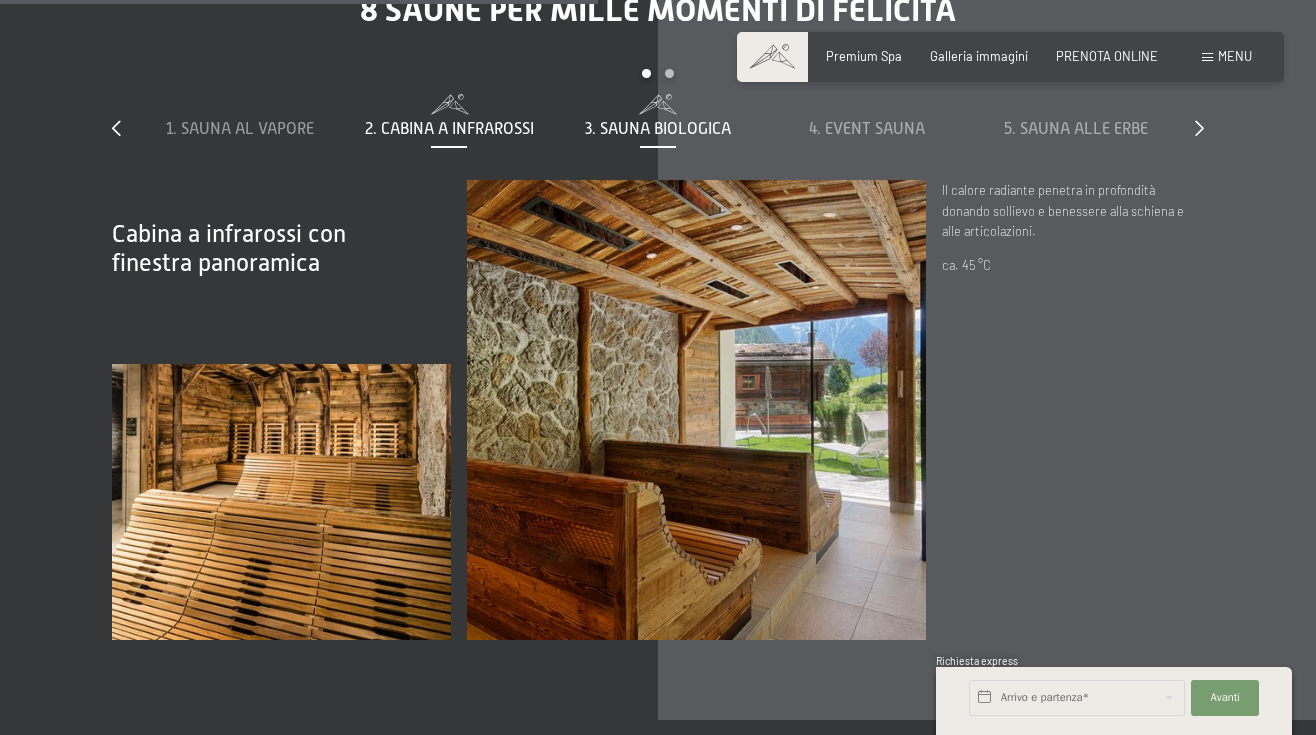click on "3. Sauna biologica" at bounding box center [658, 129] 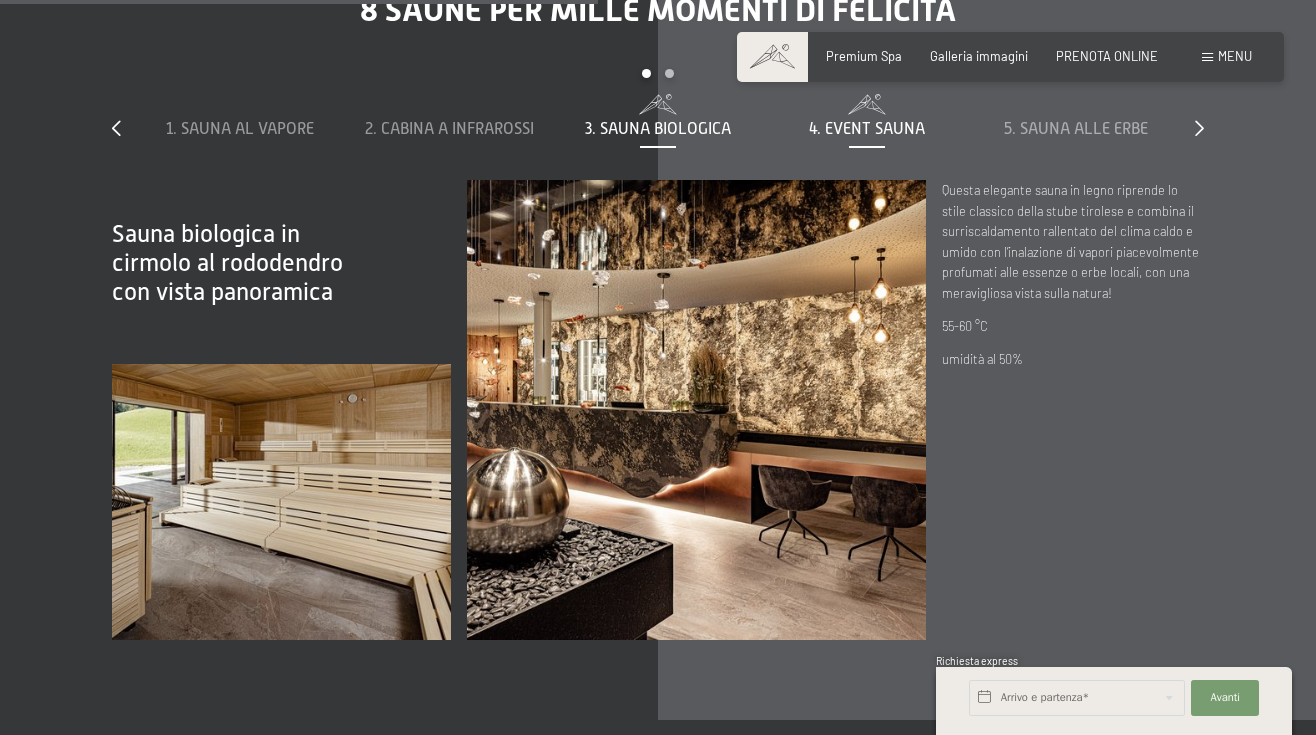click on "4. Event Sauna" at bounding box center (866, 129) 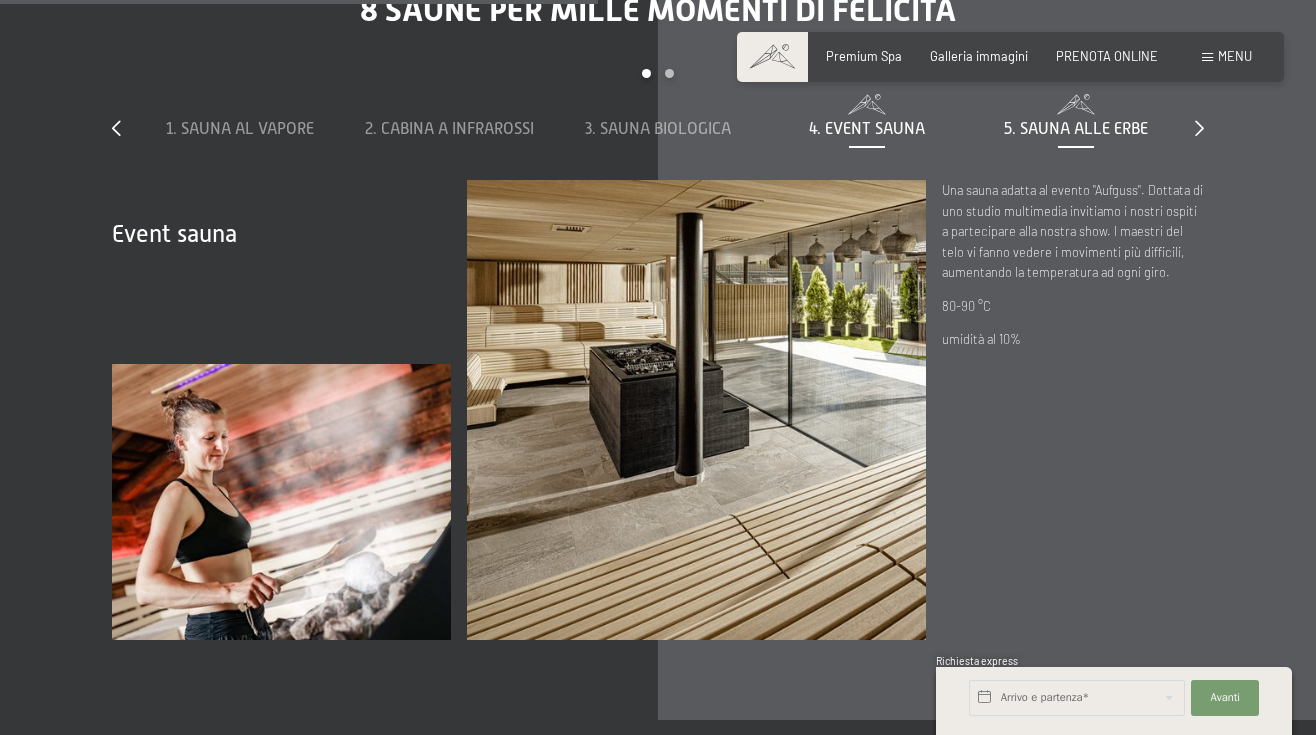 click on "5. Sauna alle erbe" at bounding box center [1076, 129] 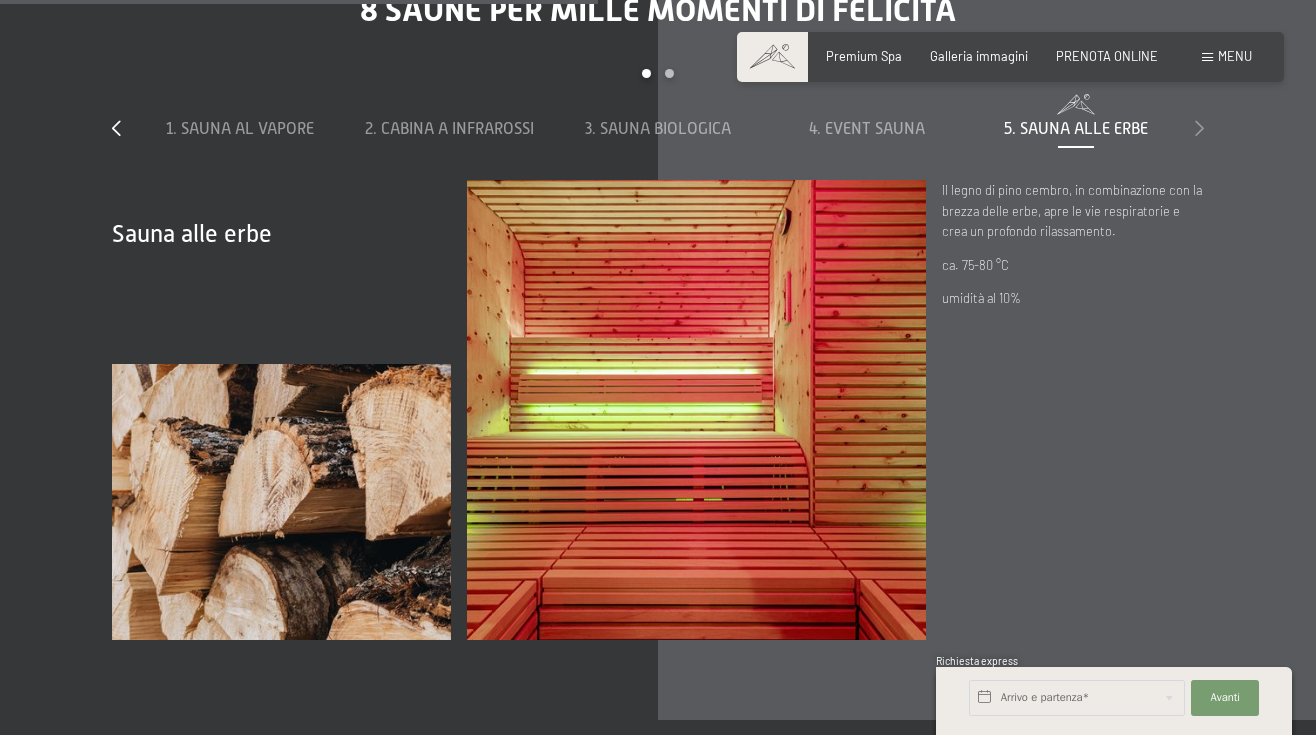 click at bounding box center [1199, 128] 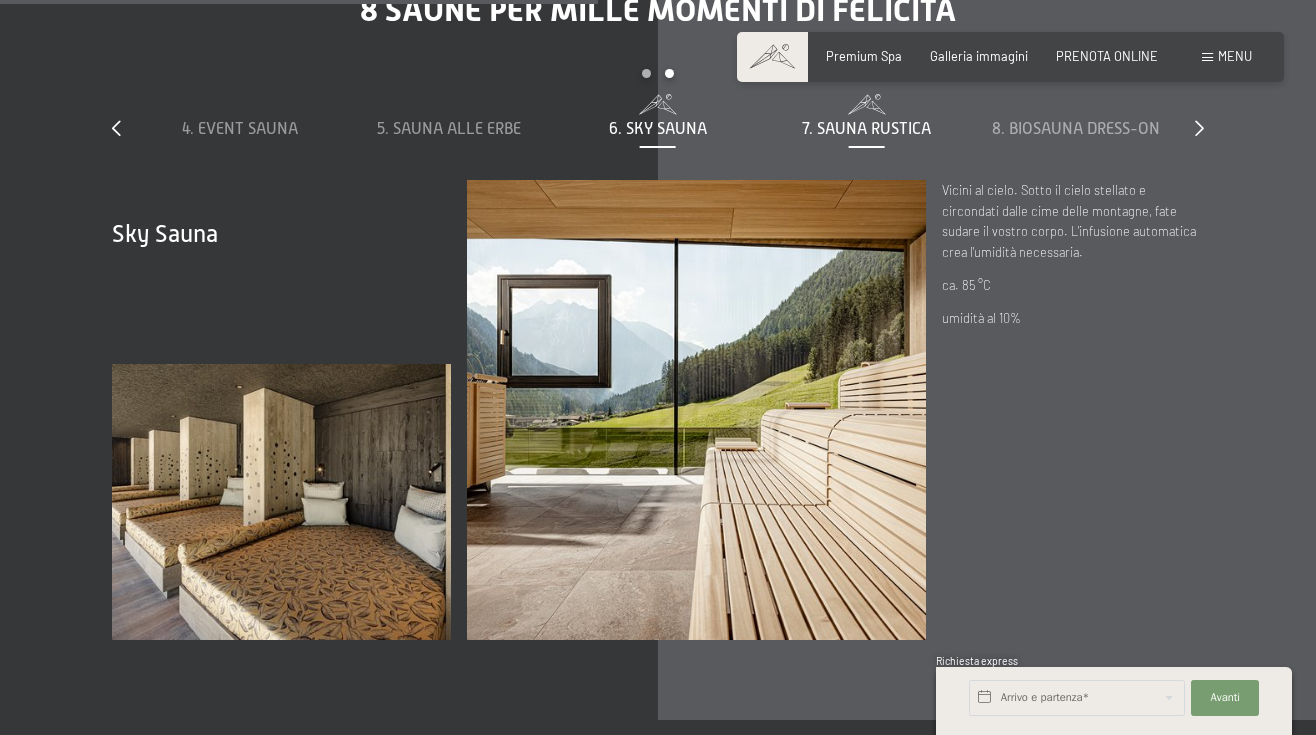 click on "7. Sauna rustica" at bounding box center [866, 129] 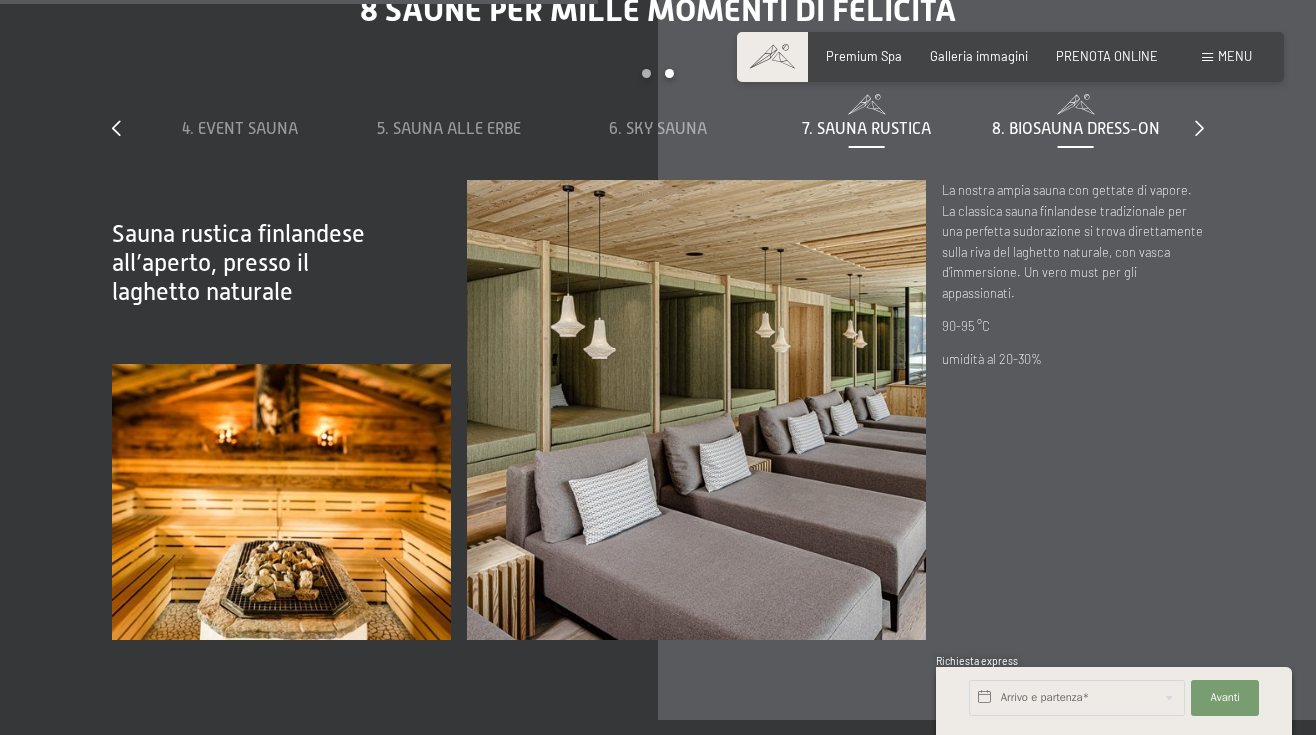 click on "8. Biosauna dress-on" at bounding box center [1076, 129] 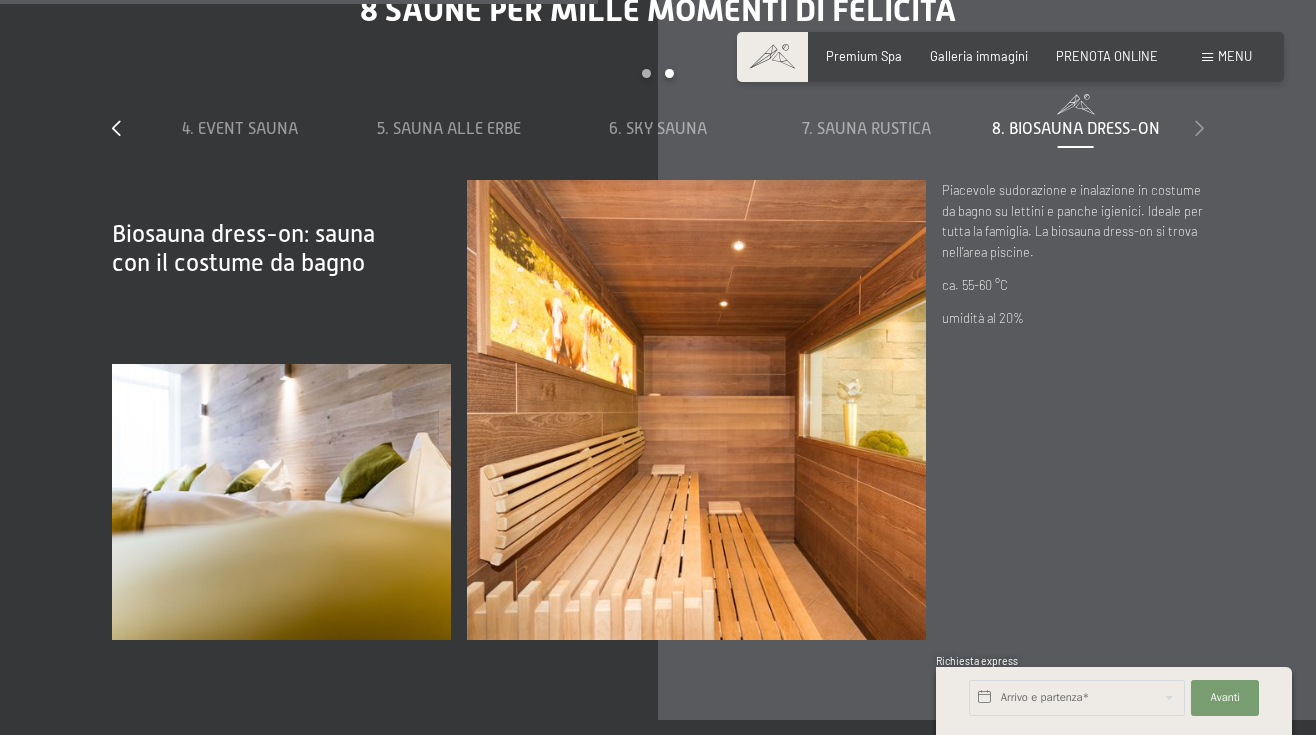 click at bounding box center (1199, 128) 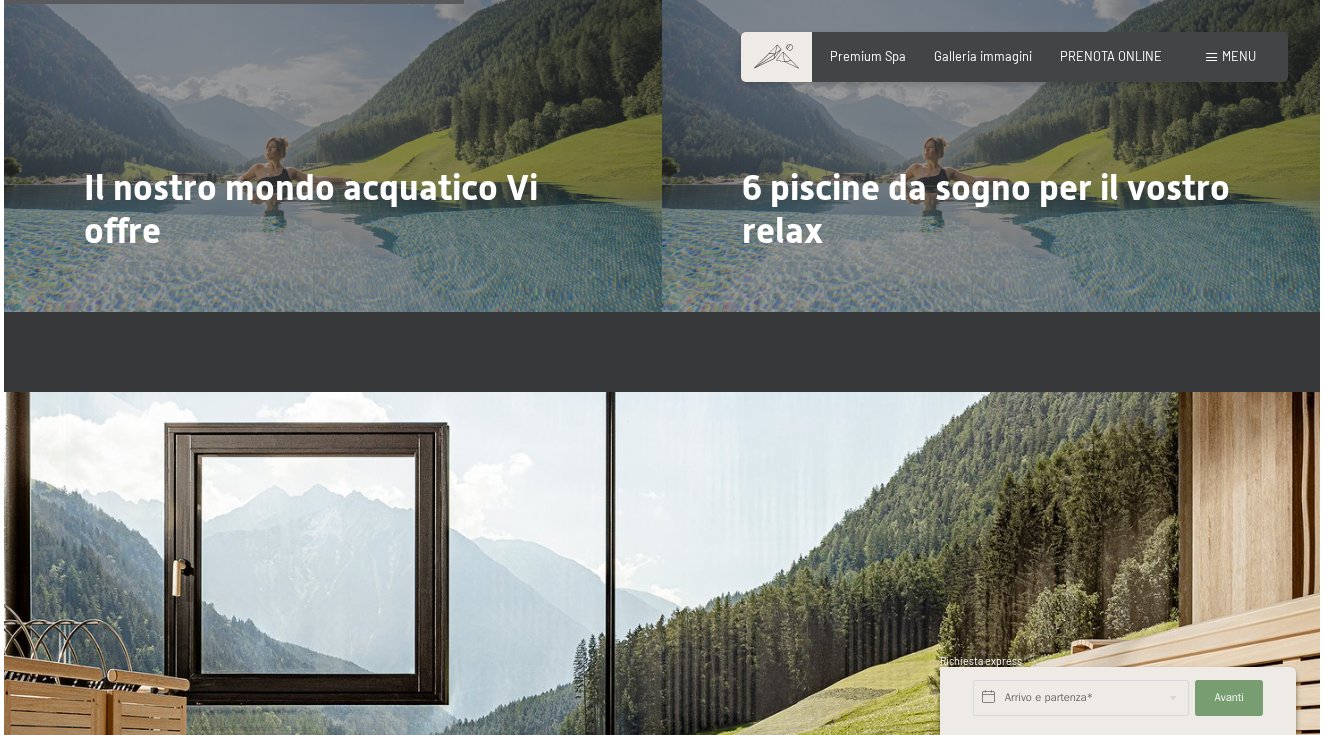 scroll, scrollTop: 4036, scrollLeft: 0, axis: vertical 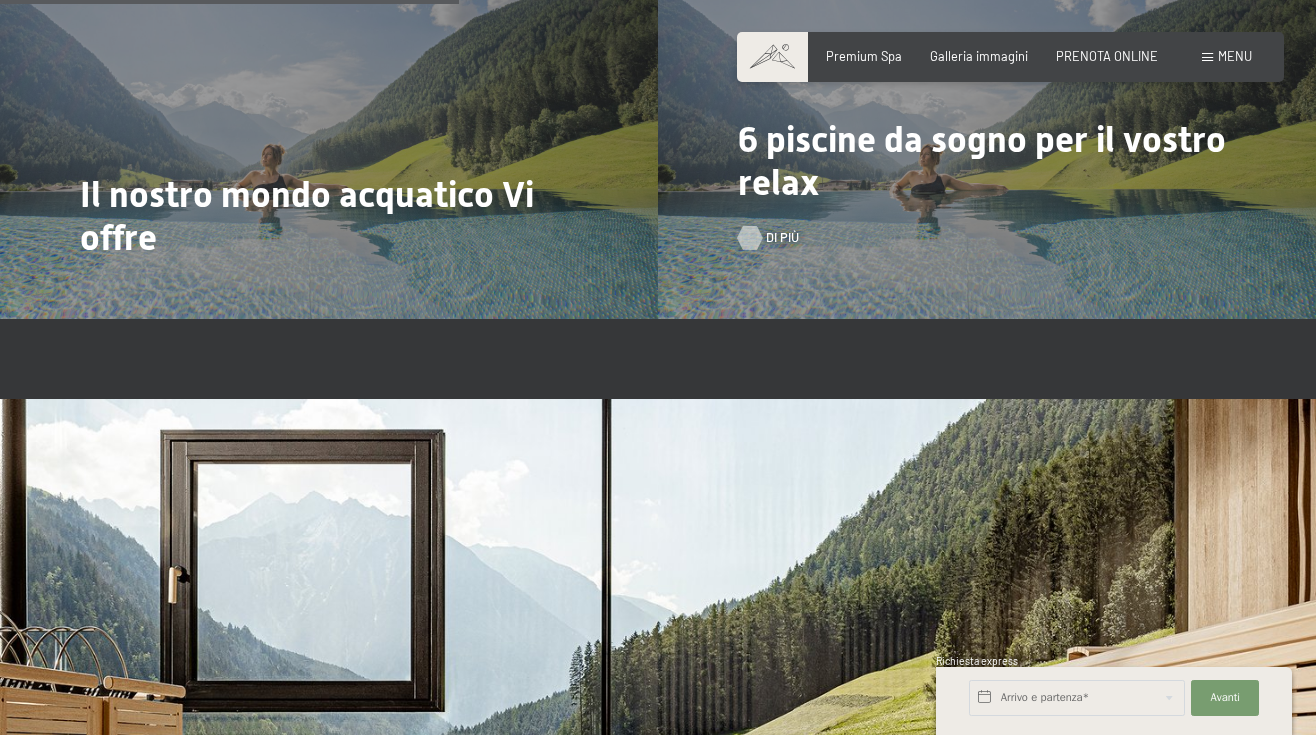 click on "Di più" at bounding box center [782, 238] 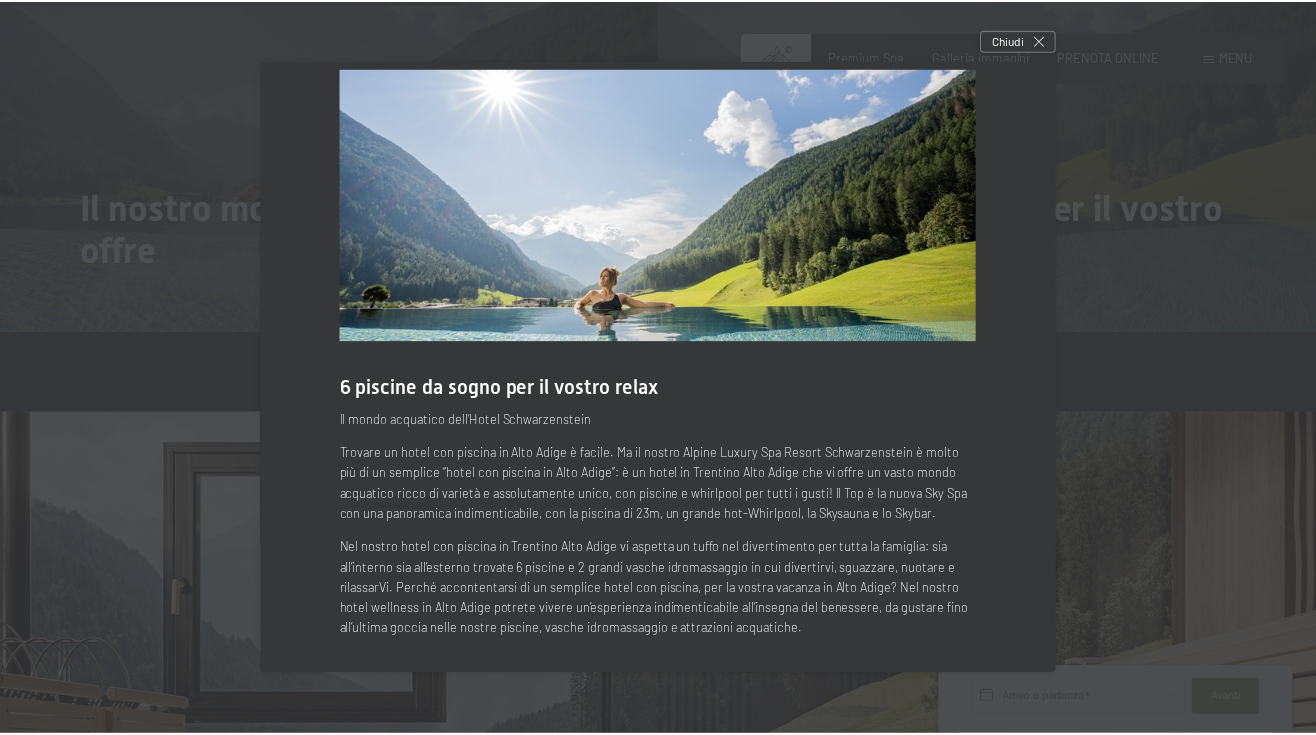 scroll, scrollTop: 24, scrollLeft: 0, axis: vertical 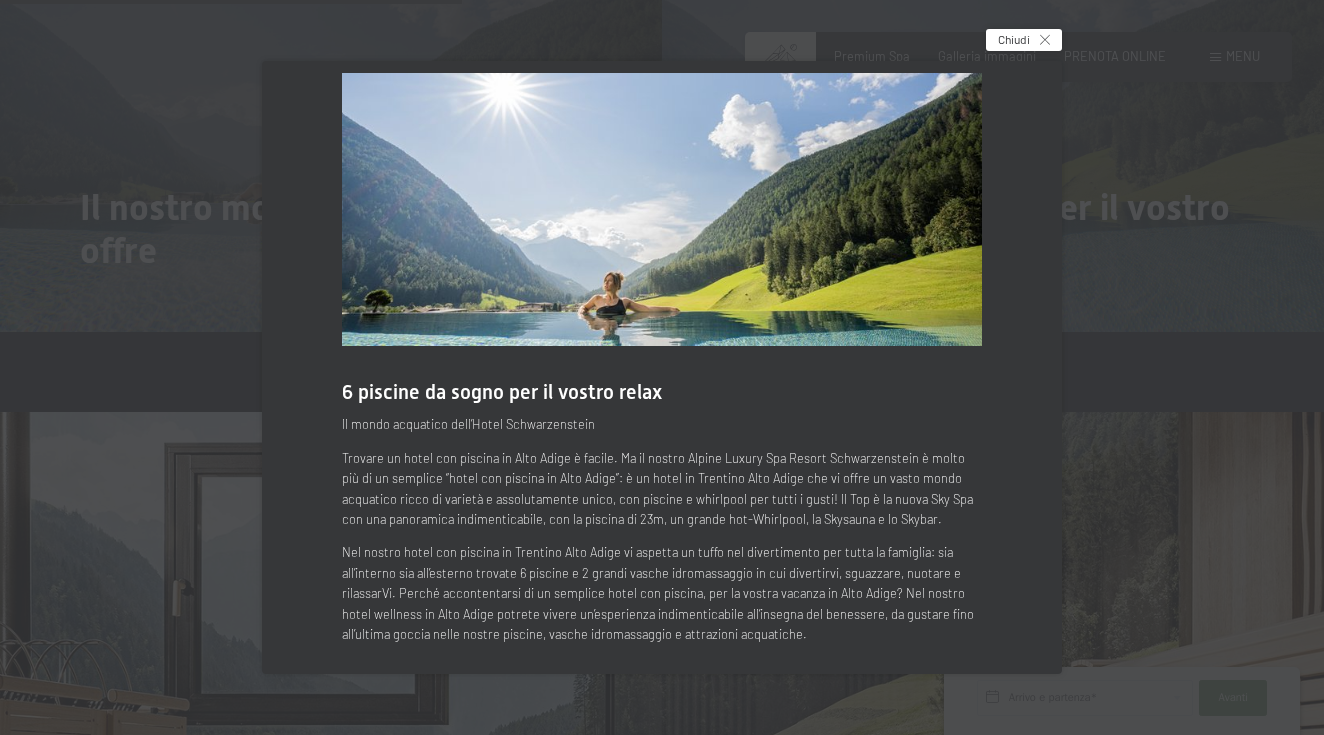 click at bounding box center [1045, 40] 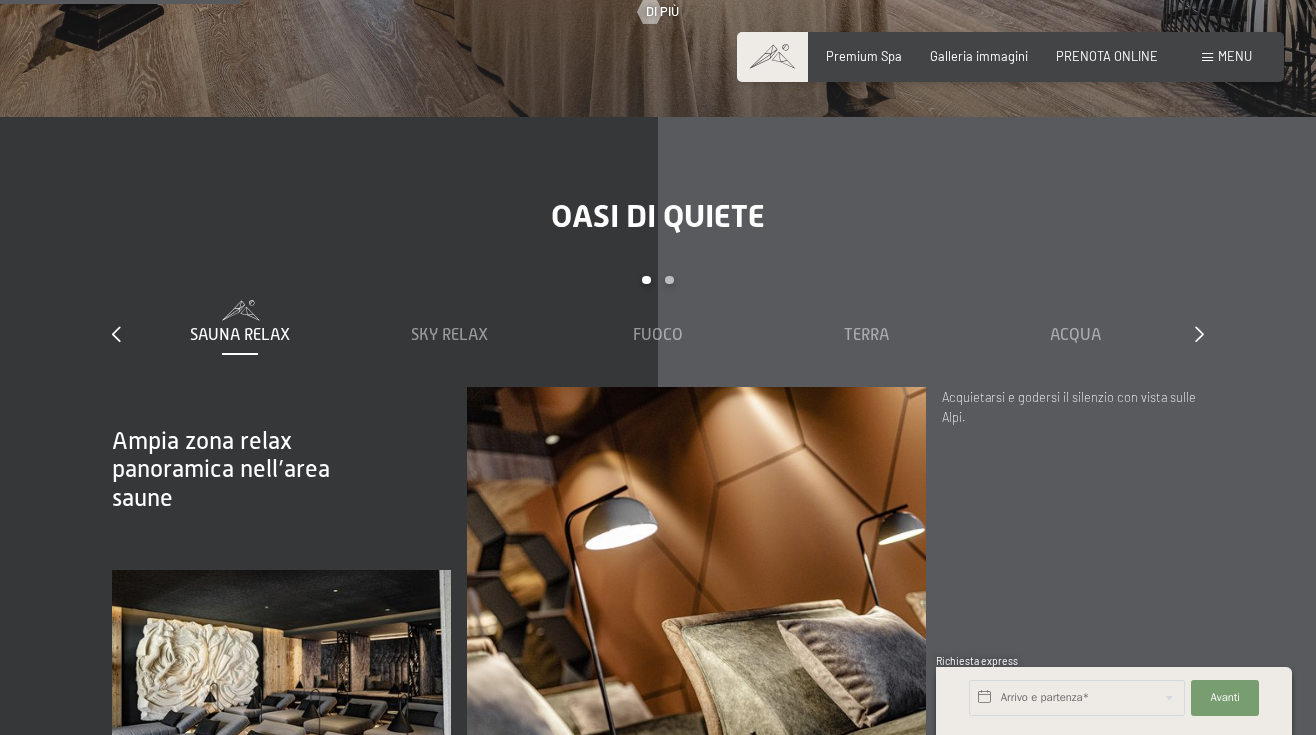 scroll, scrollTop: 2109, scrollLeft: 0, axis: vertical 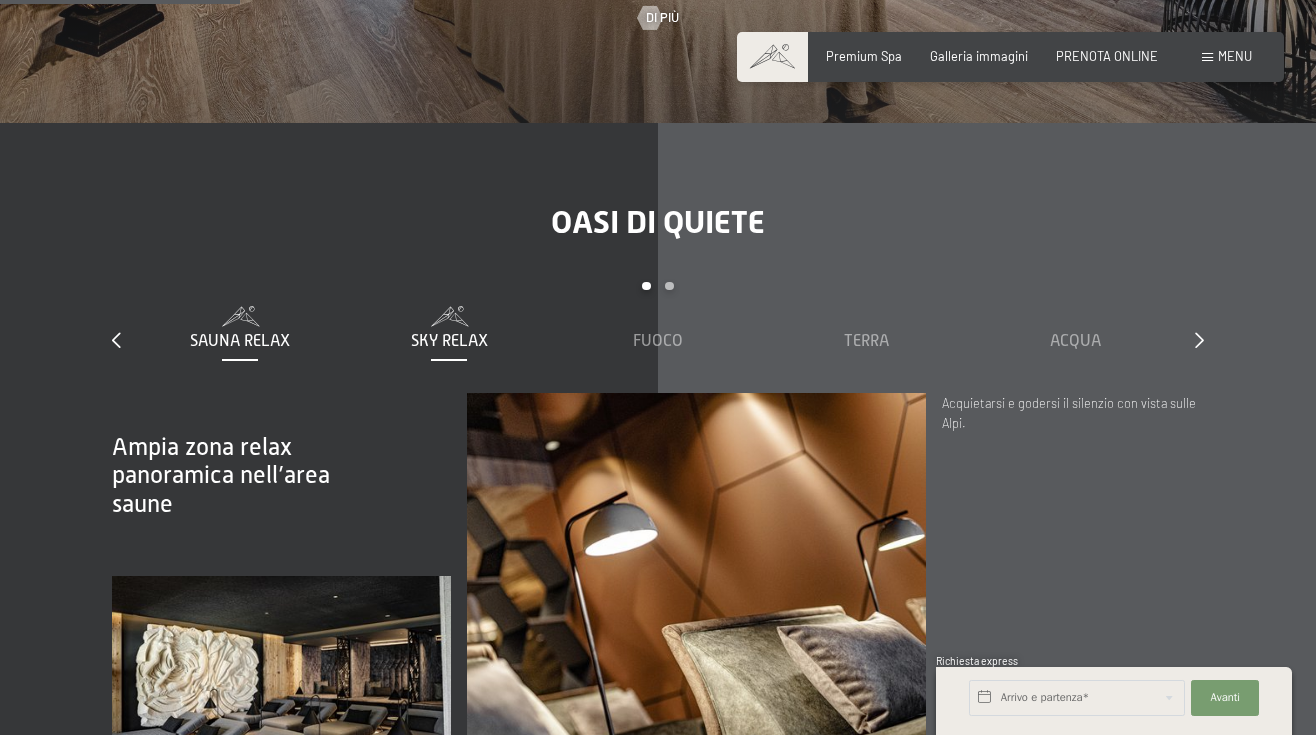 click on "Sky Relax" at bounding box center [449, 341] 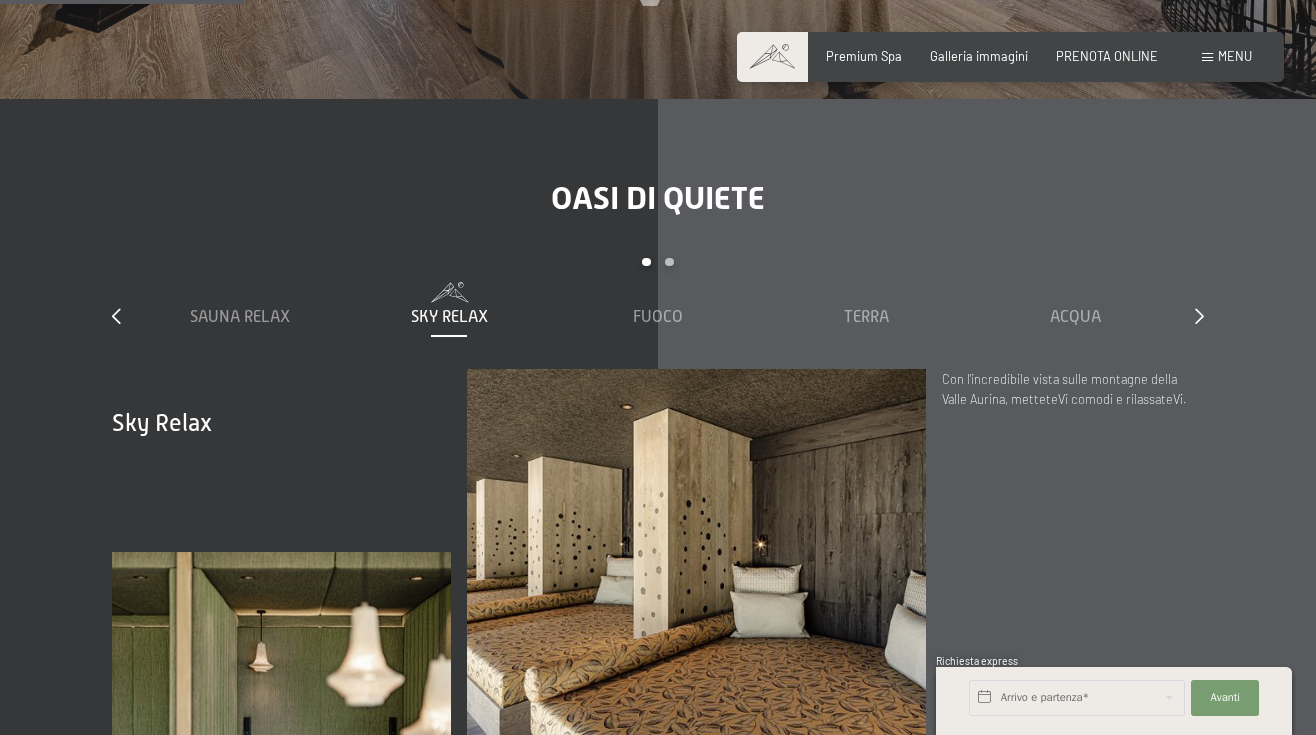 scroll, scrollTop: 2134, scrollLeft: 0, axis: vertical 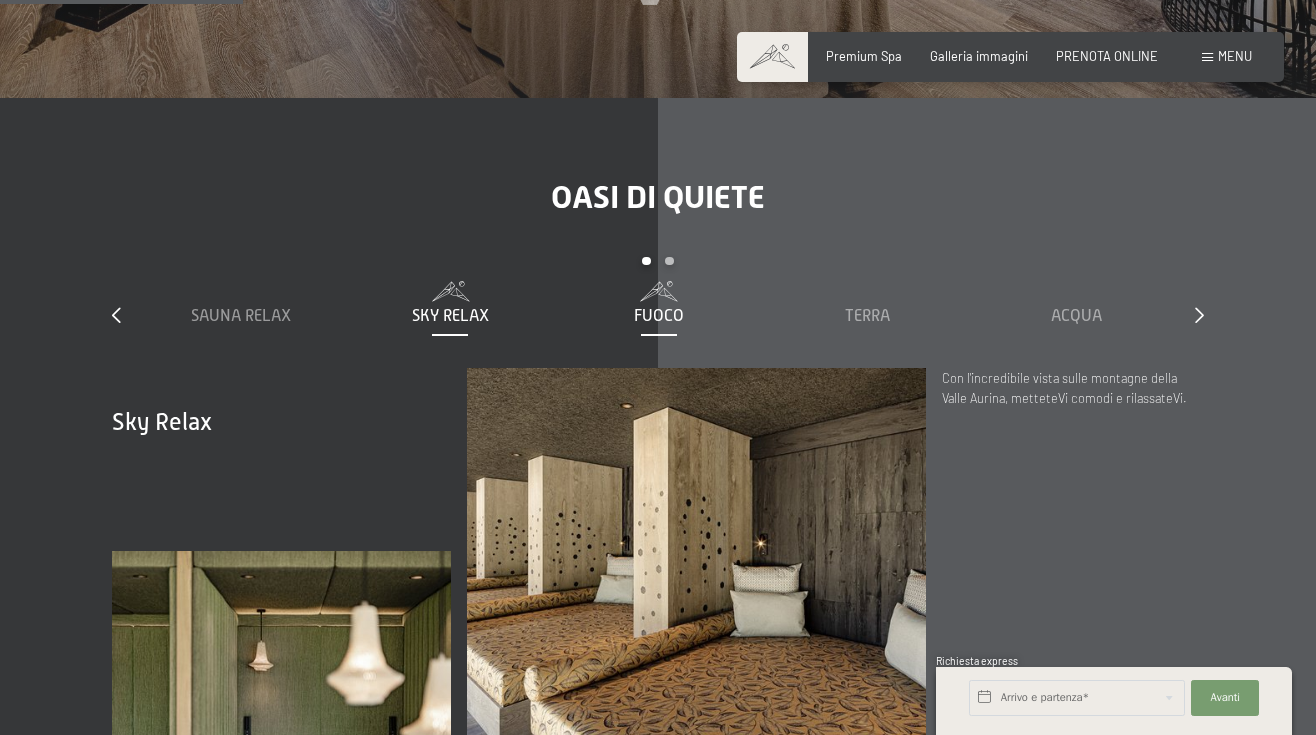 click on "Fuoco" at bounding box center [659, 316] 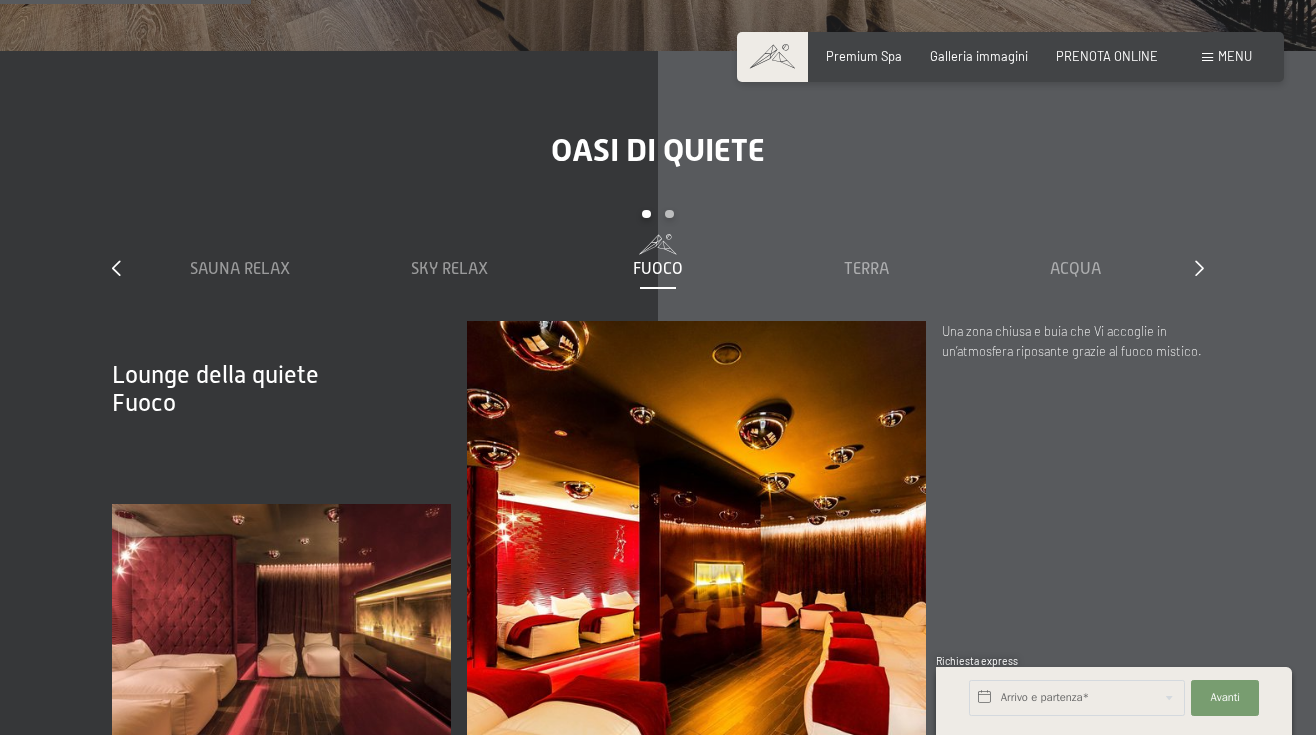 scroll, scrollTop: 2180, scrollLeft: 0, axis: vertical 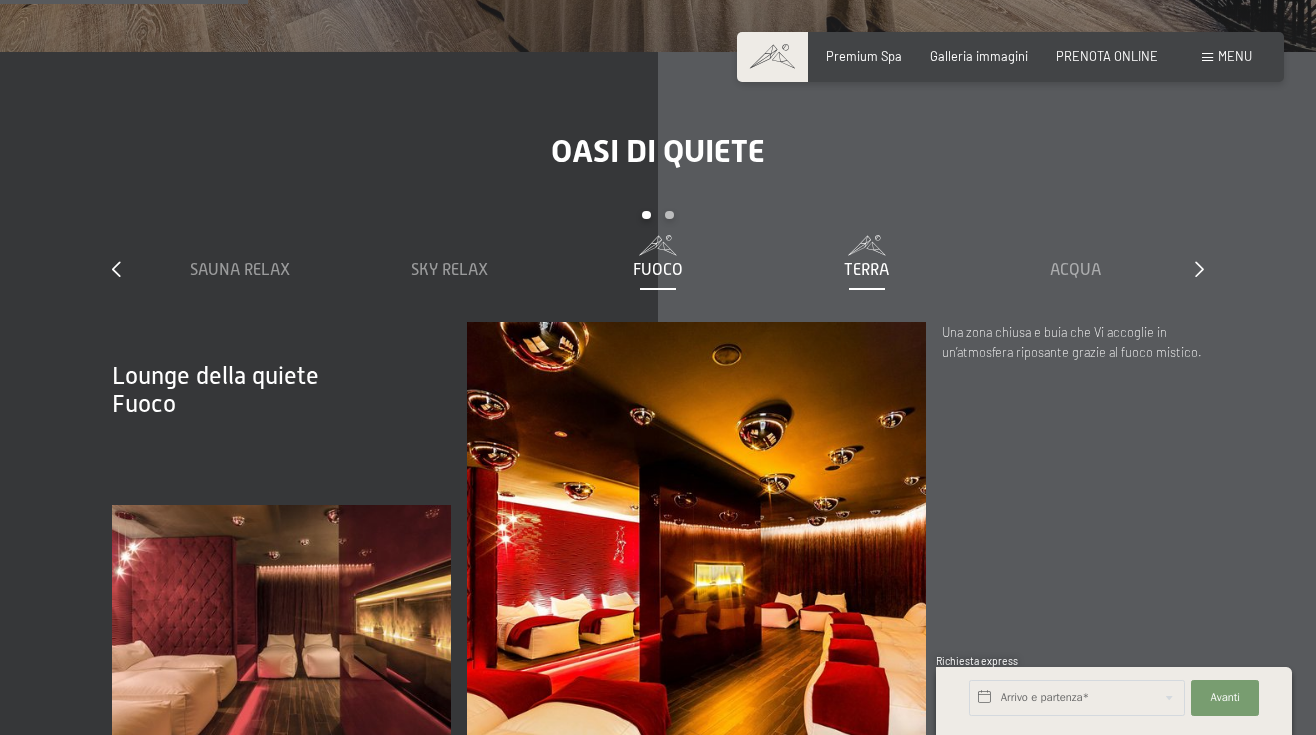 click on "Terra" at bounding box center [866, 270] 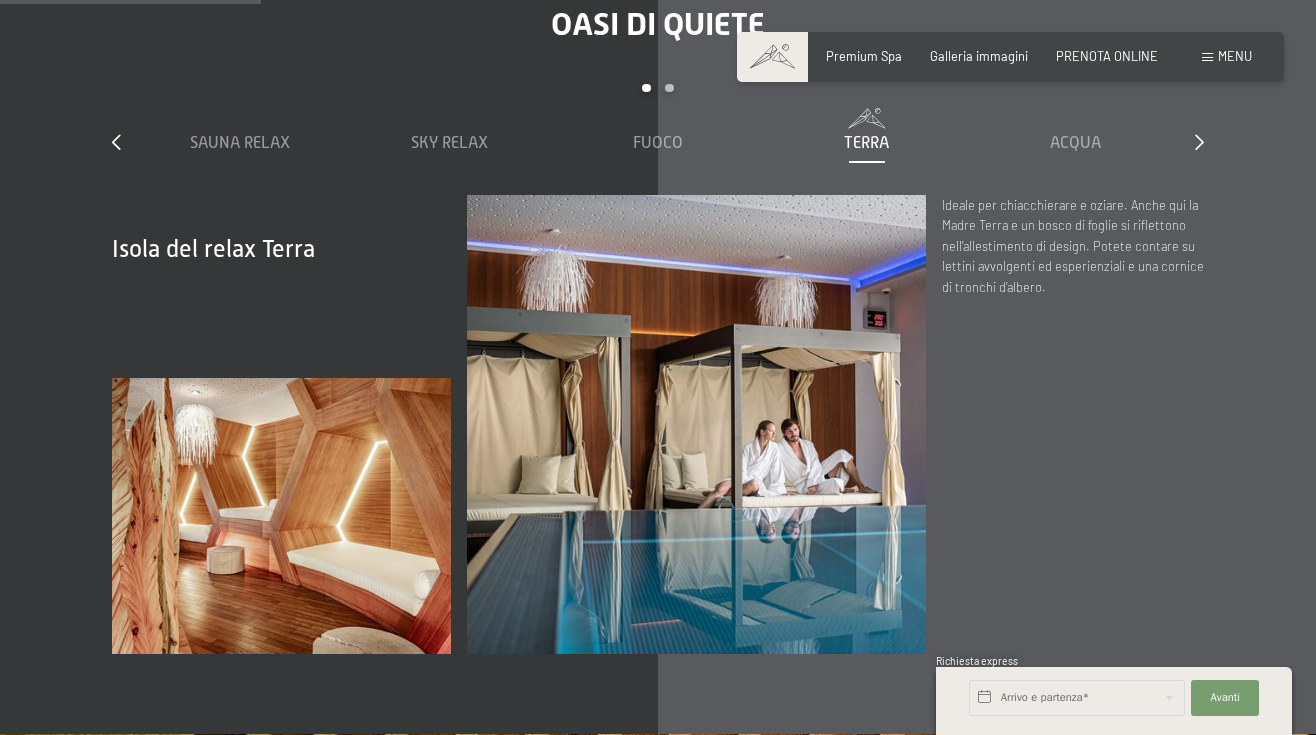 scroll, scrollTop: 2356, scrollLeft: 0, axis: vertical 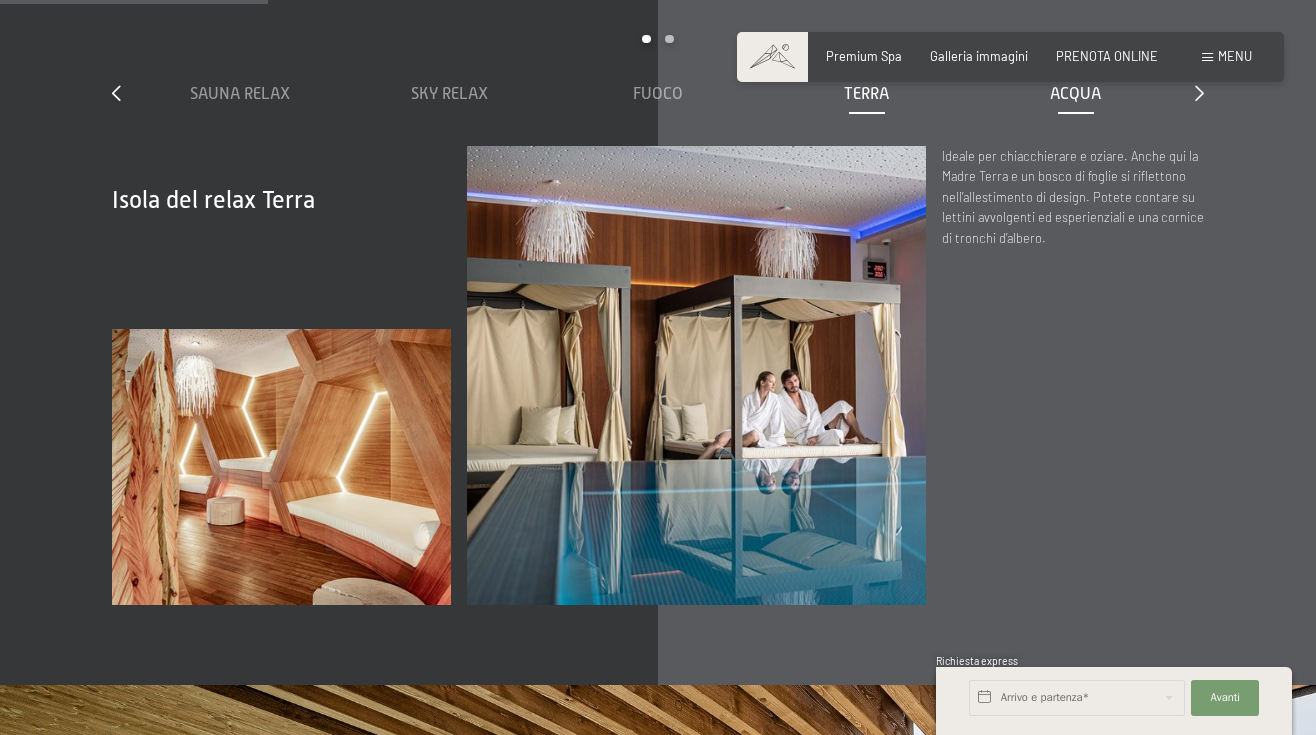 click on "Acqua" at bounding box center [1075, 94] 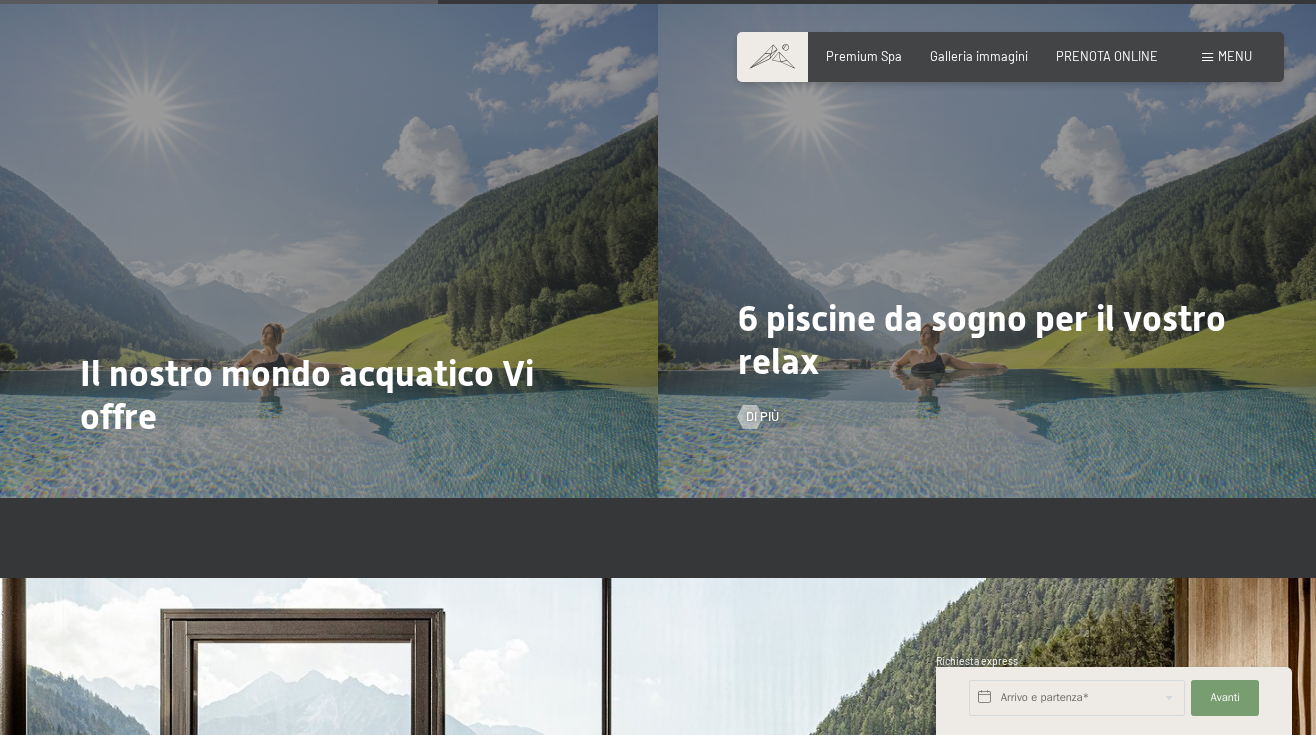scroll, scrollTop: 3876, scrollLeft: 0, axis: vertical 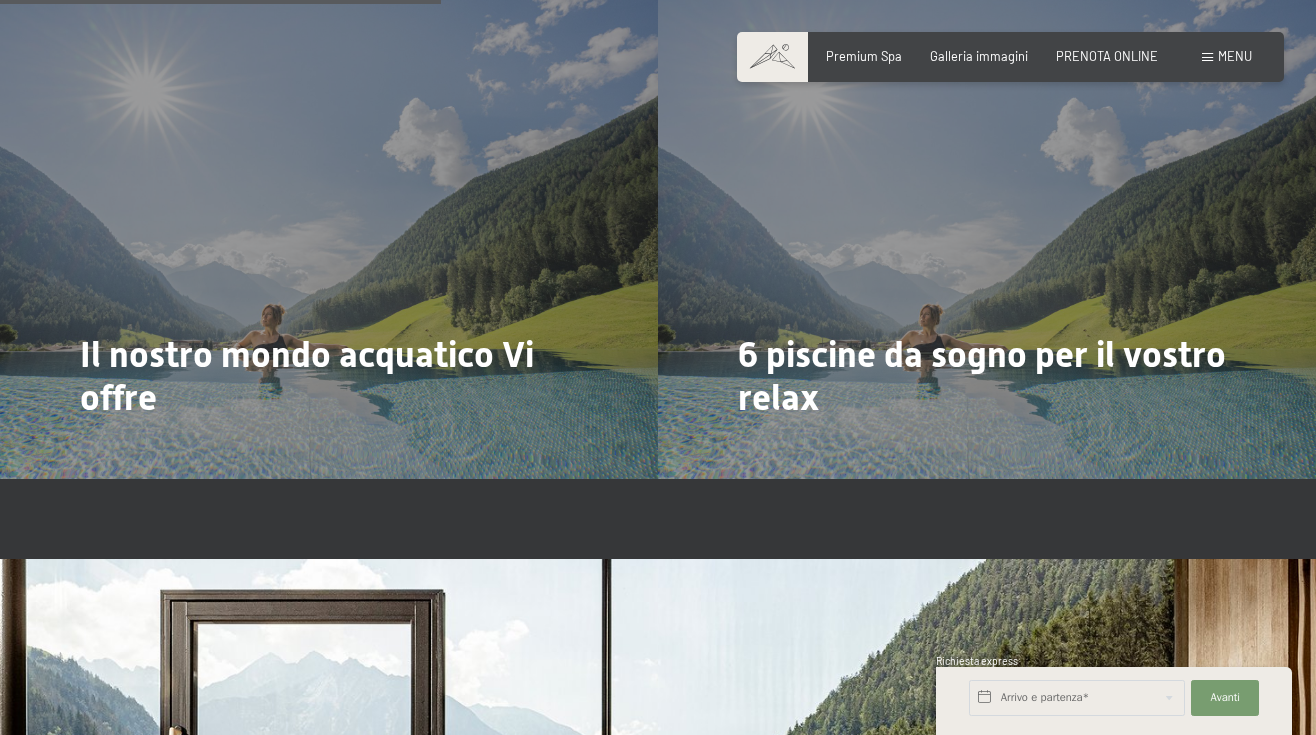 click on "Di più" at bounding box center (104, 453) 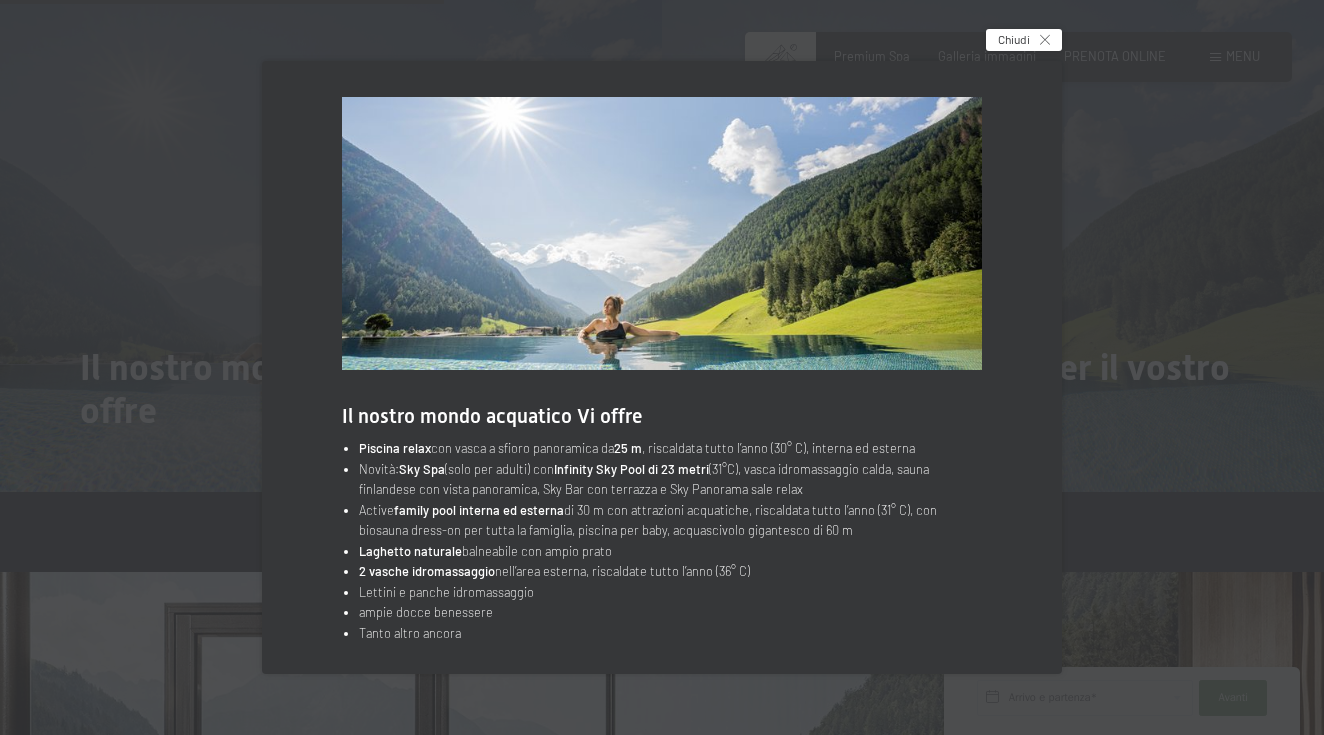click on "Chiudi" at bounding box center [1024, 40] 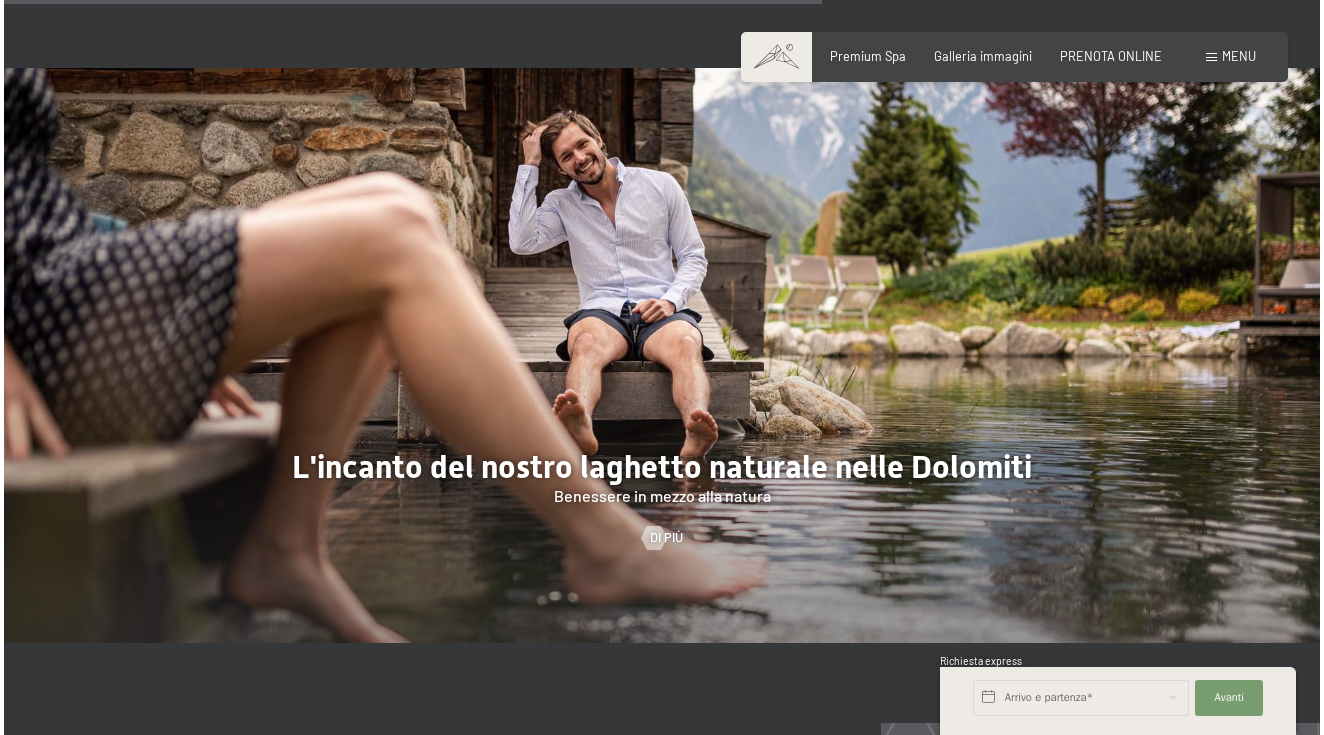 scroll, scrollTop: 6210, scrollLeft: 0, axis: vertical 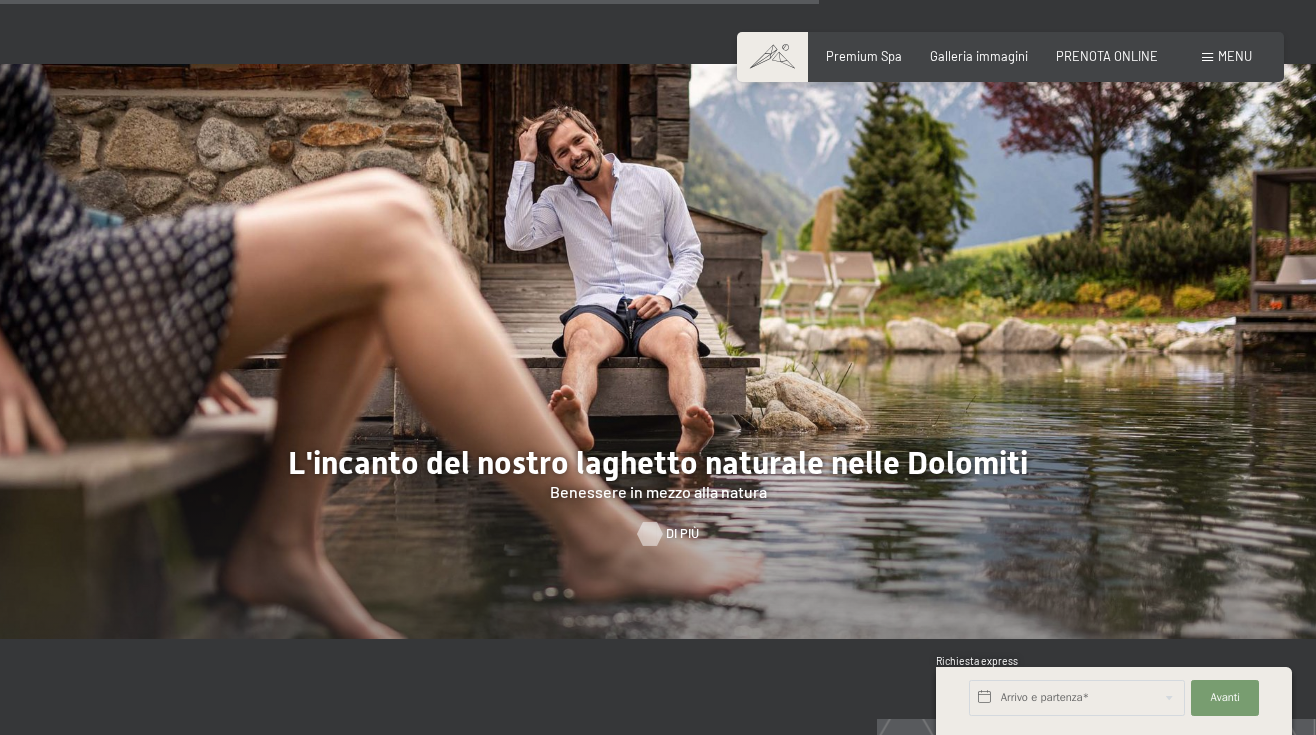 click on "Di più" at bounding box center [658, 534] 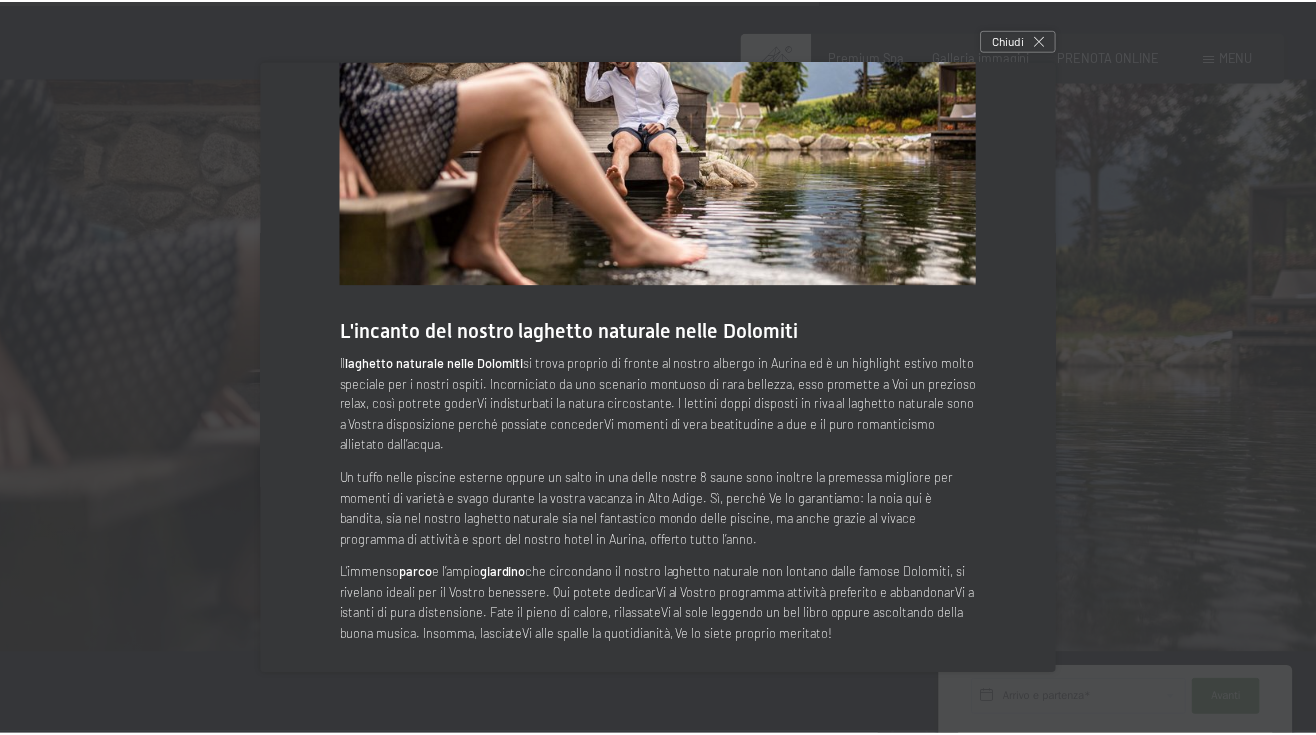 scroll, scrollTop: 84, scrollLeft: 0, axis: vertical 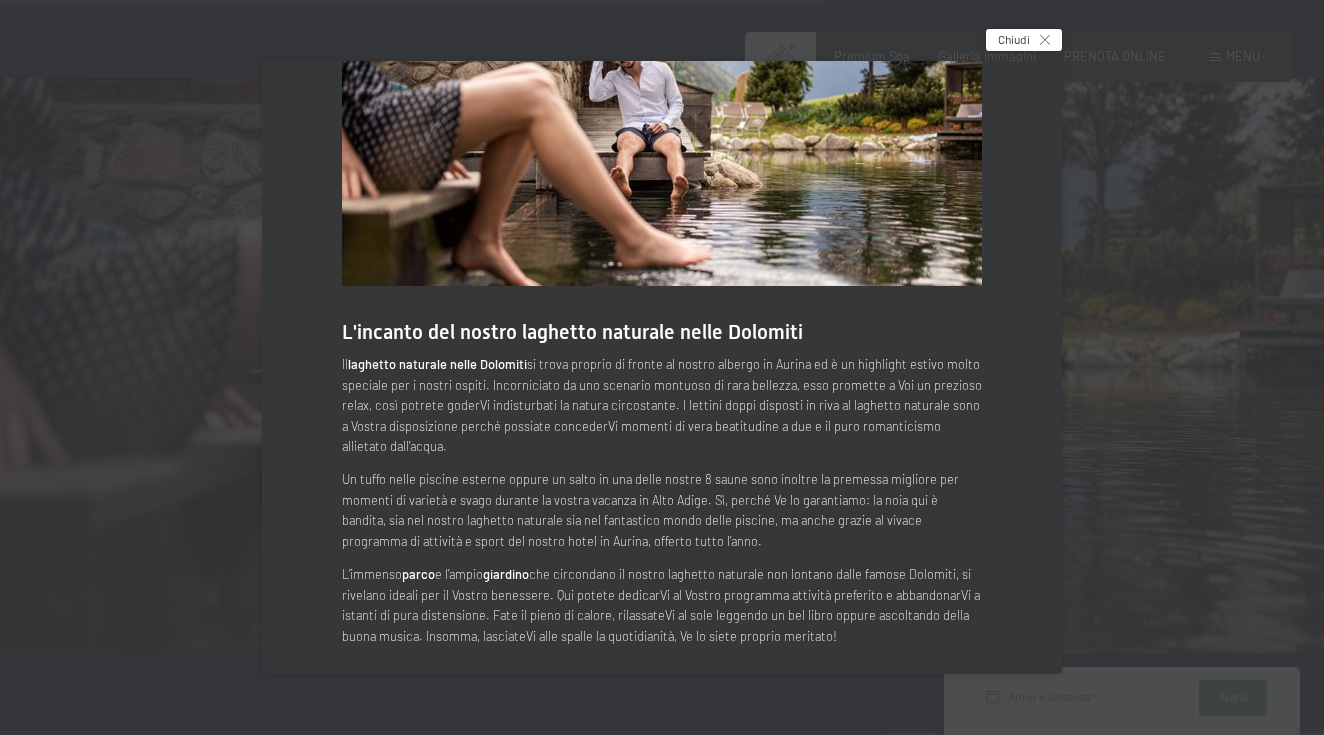 click at bounding box center (1045, 40) 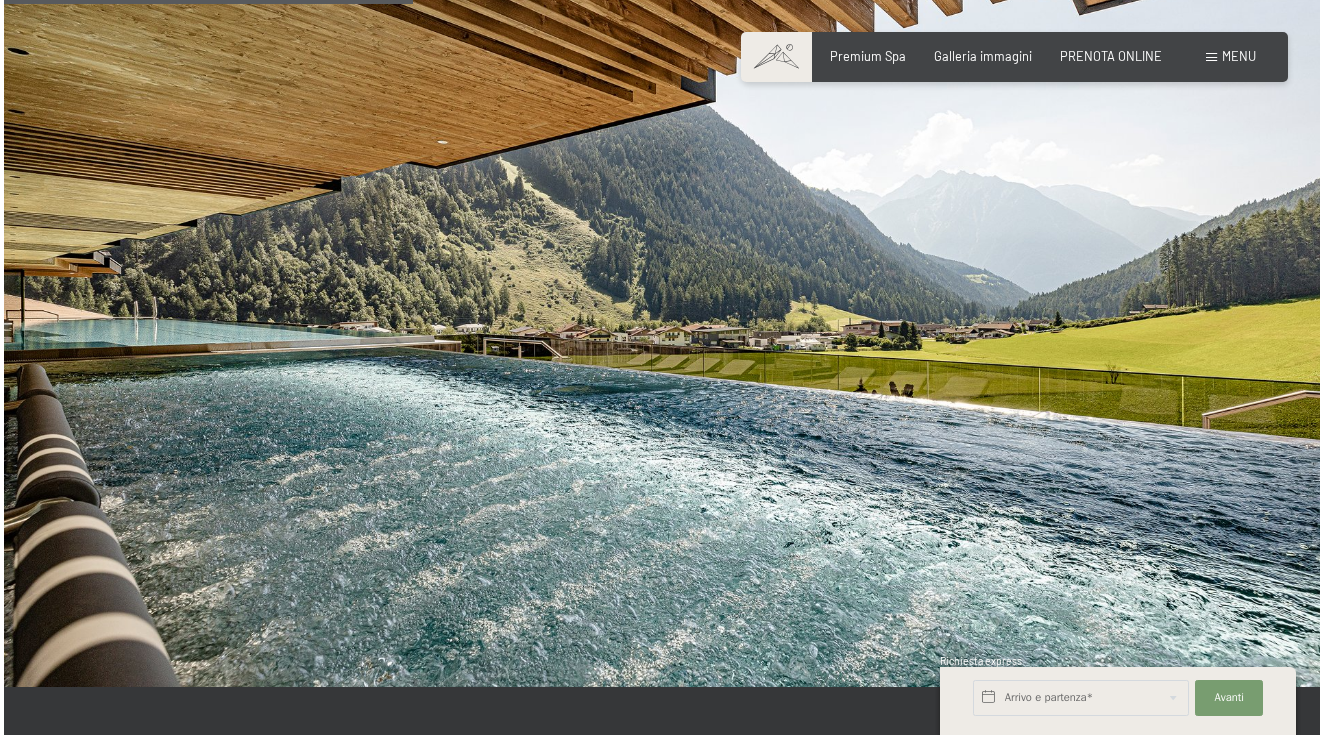 scroll, scrollTop: 3069, scrollLeft: 0, axis: vertical 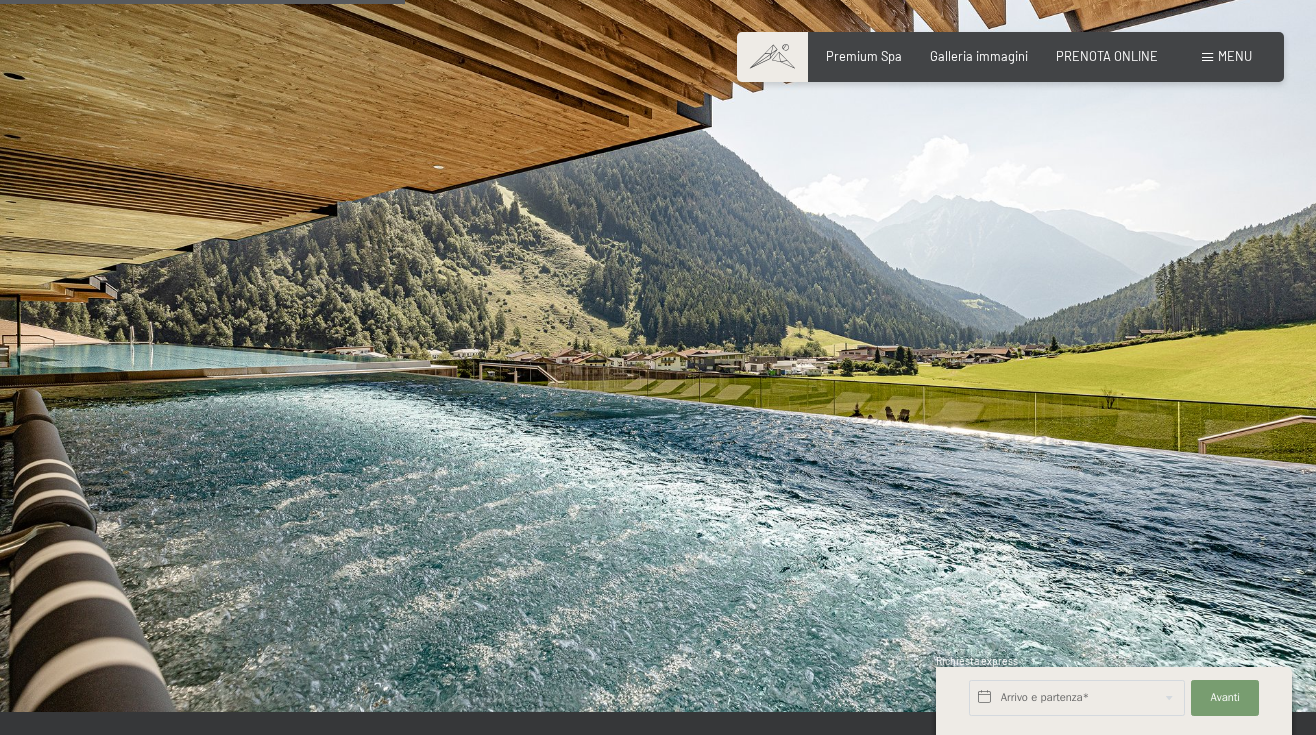 click on "Menu" at bounding box center [1235, 56] 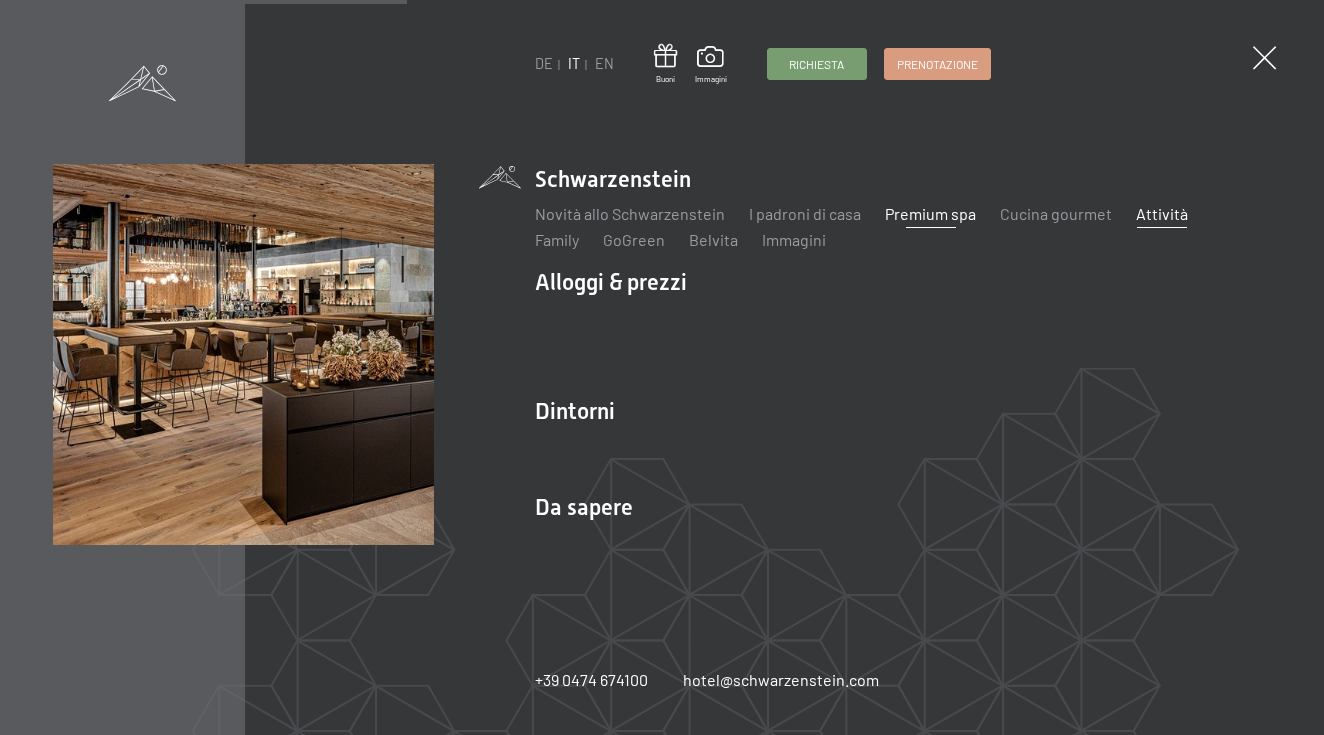click on "Attività" at bounding box center (1162, 213) 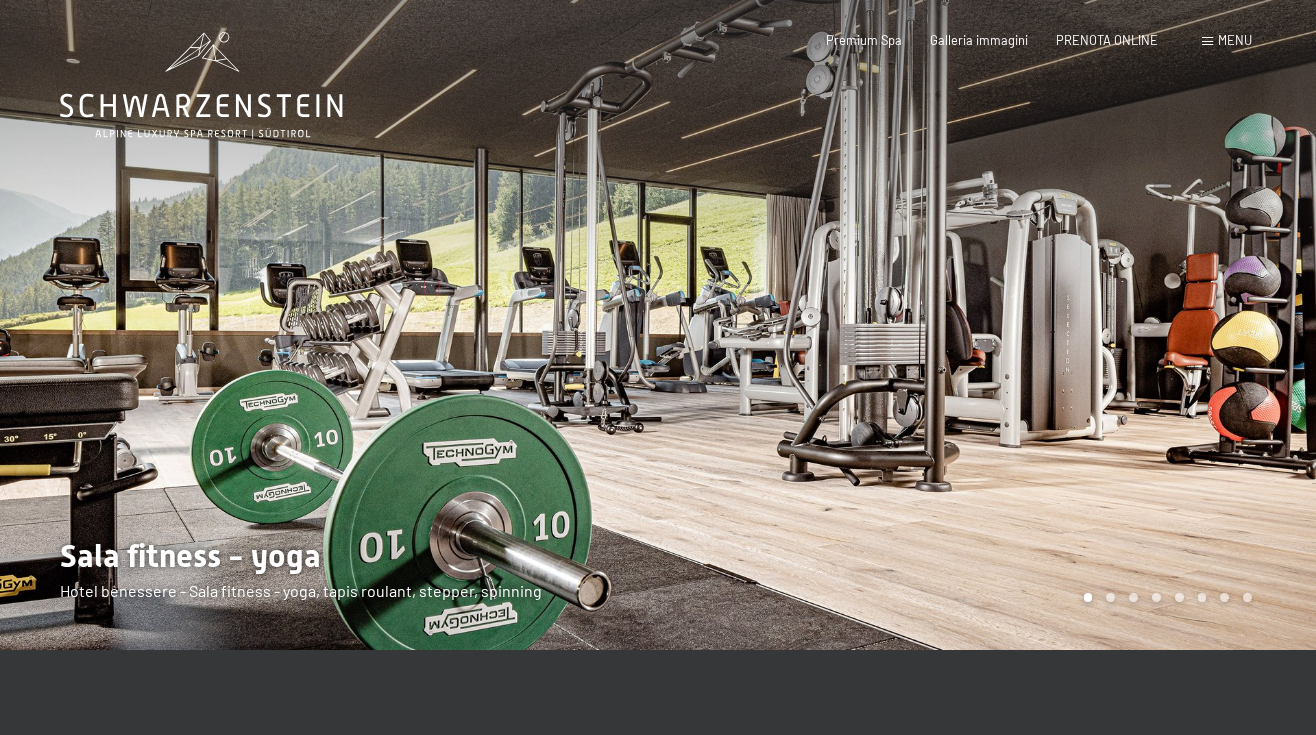 scroll, scrollTop: 0, scrollLeft: 0, axis: both 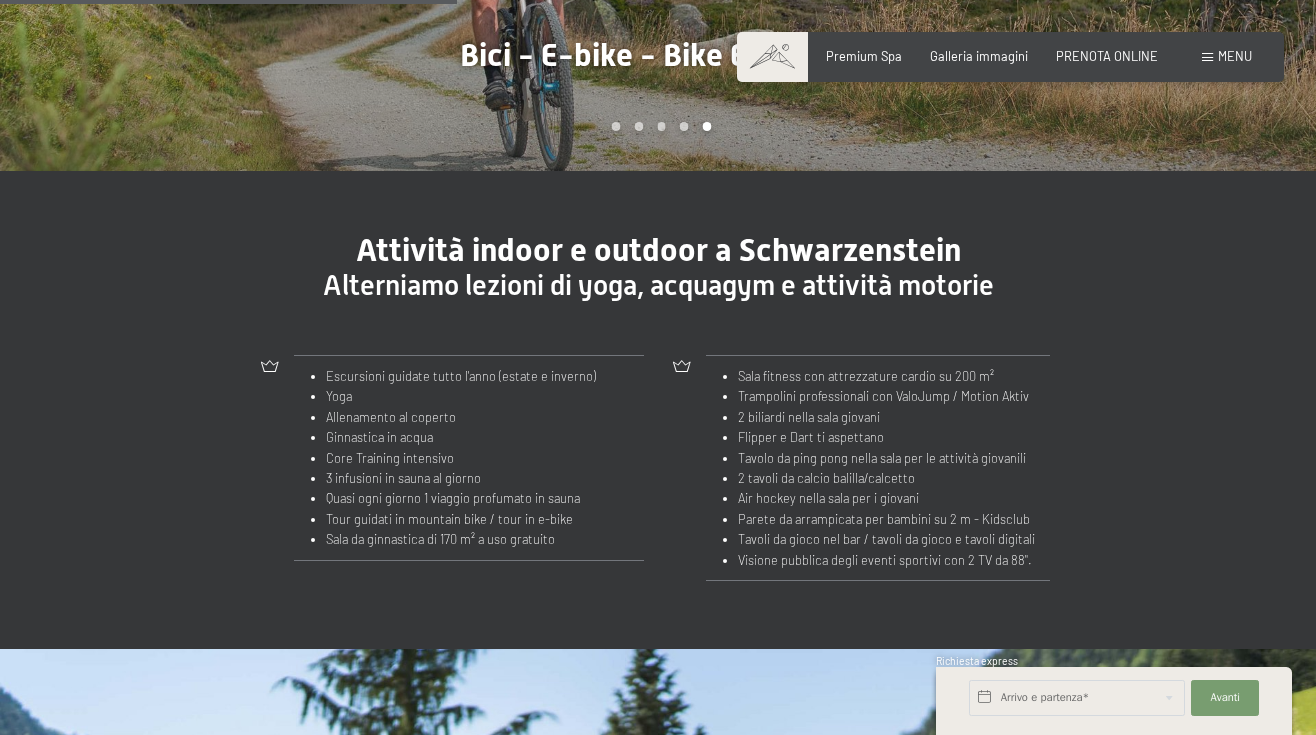 click on "Prenotazione           Richiesta                                     Premium Spa           Galleria immagini           PRENOTA ONLINE           Menu                                                                    DE         IT         EN                Buoni             Immagini               Richiesta           Prenotazione                    DE         IT         EN                       Schwarzenstein           Novità allo Schwarzenstein         I padroni di casa         Premium spa         Cucina gourmet         Attività         Programma settimanale         Immagini             Family         GoGreen         Belvita         Immagini                     Alloggi & prezzi           Servizi inclusi         Camere & prezzi         Lista             Offerte         Lista             Prezzi per famiglie         Prezzi trattmenti         Premi ospiti fedeli         Richiesta         Prenotazione         Condizioni generali         Buoni         Idee regalo" at bounding box center [1010, 57] 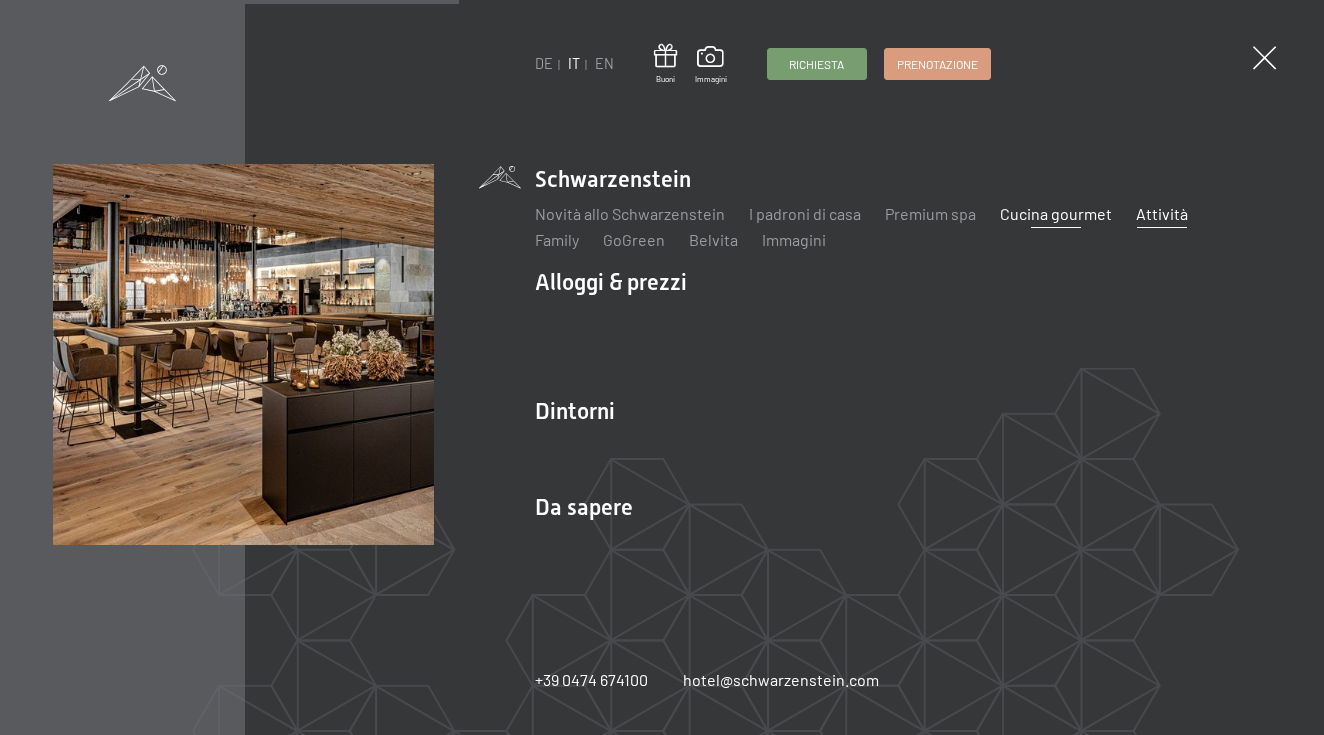 click on "Cucina gourmet" at bounding box center [1056, 213] 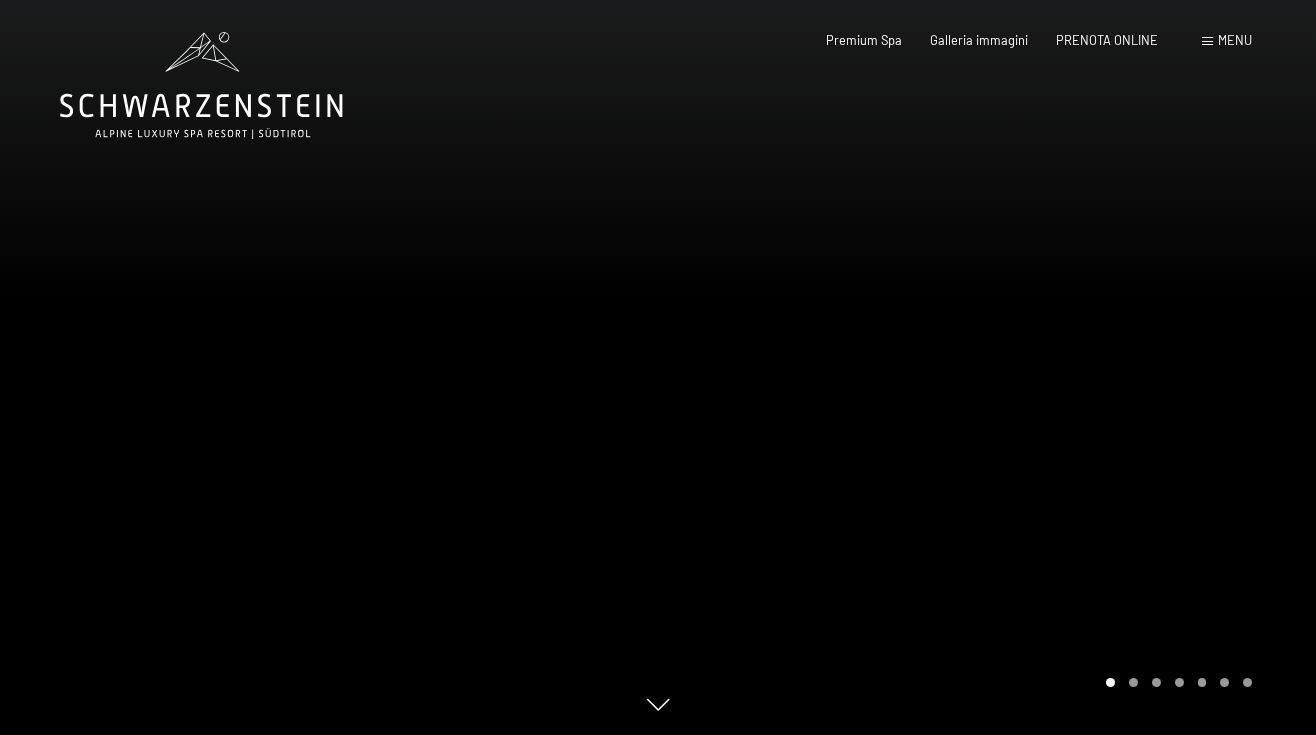 scroll, scrollTop: 0, scrollLeft: 0, axis: both 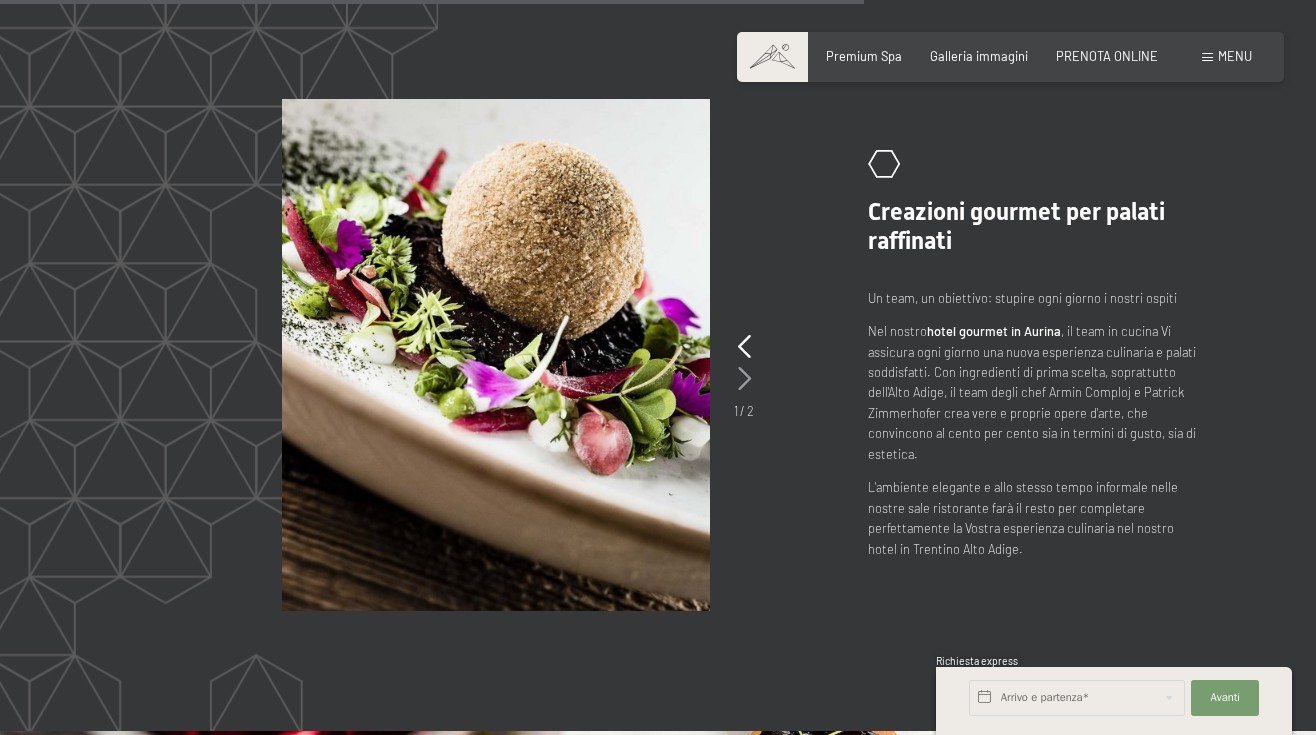 click at bounding box center (744, 379) 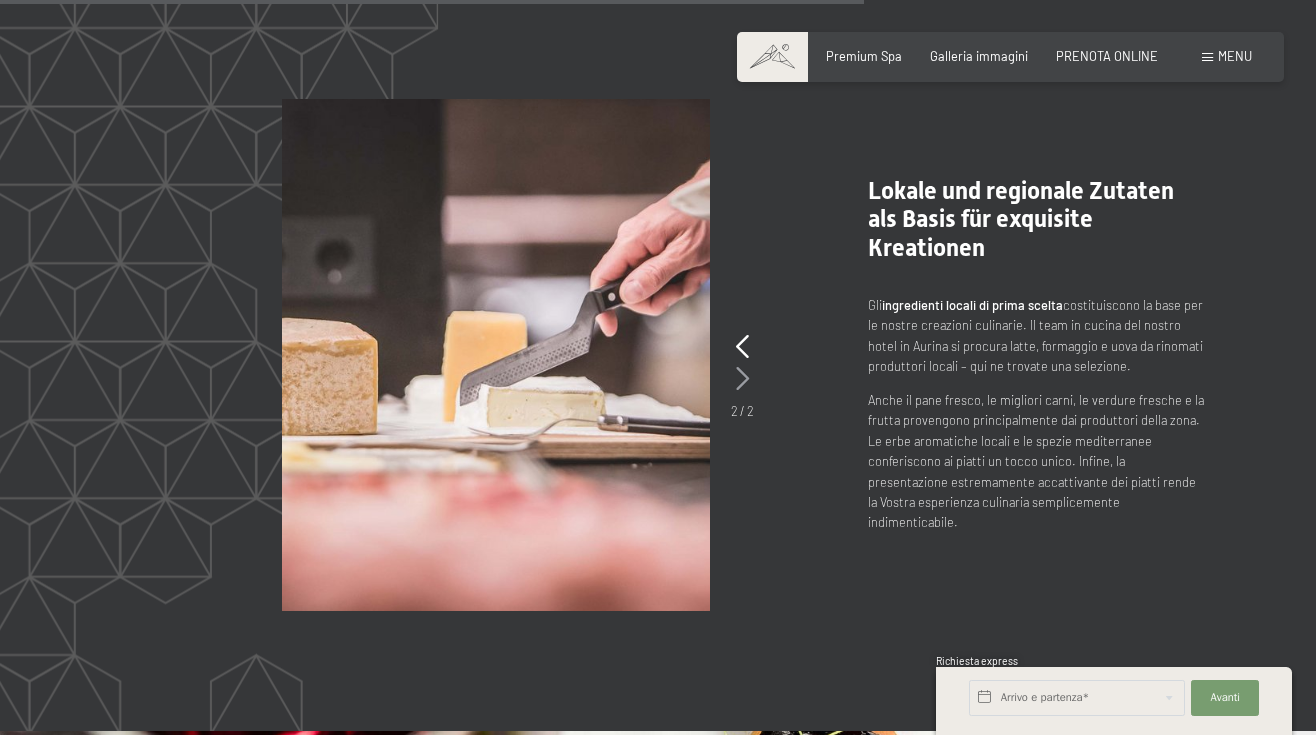 click at bounding box center [742, 379] 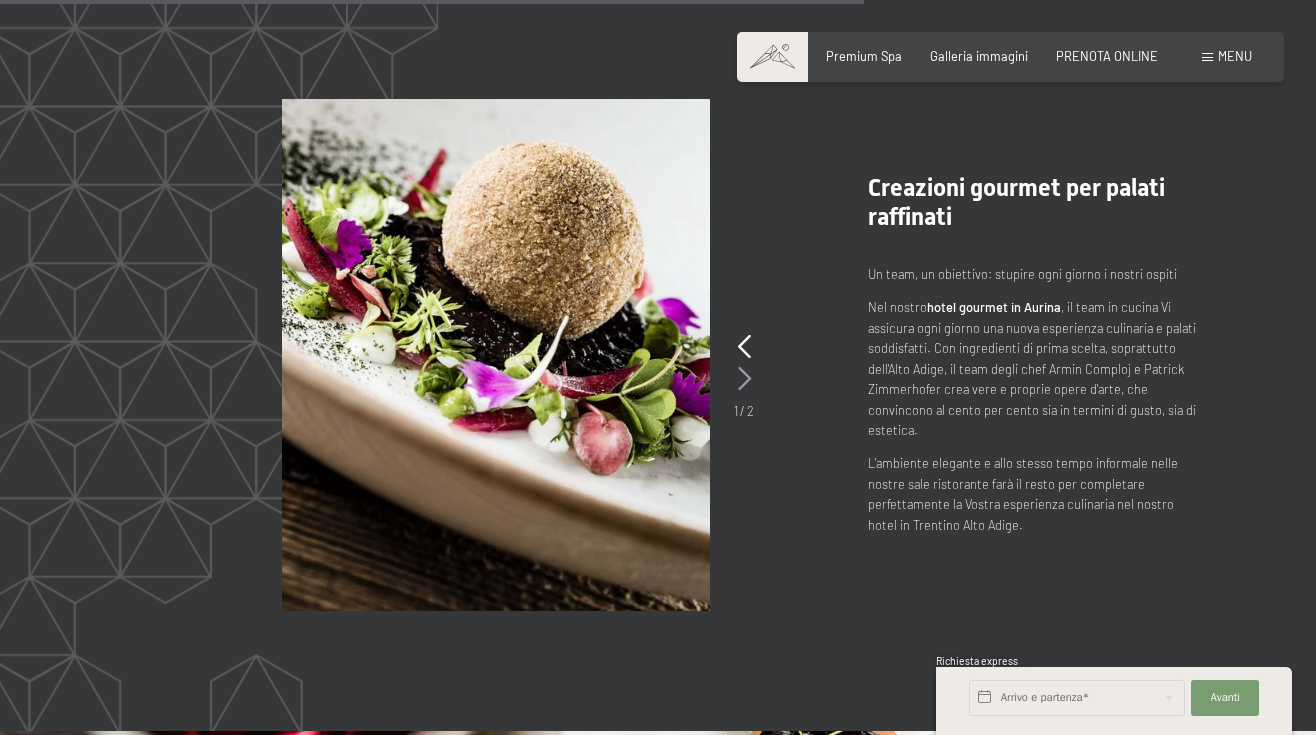 click at bounding box center [744, 379] 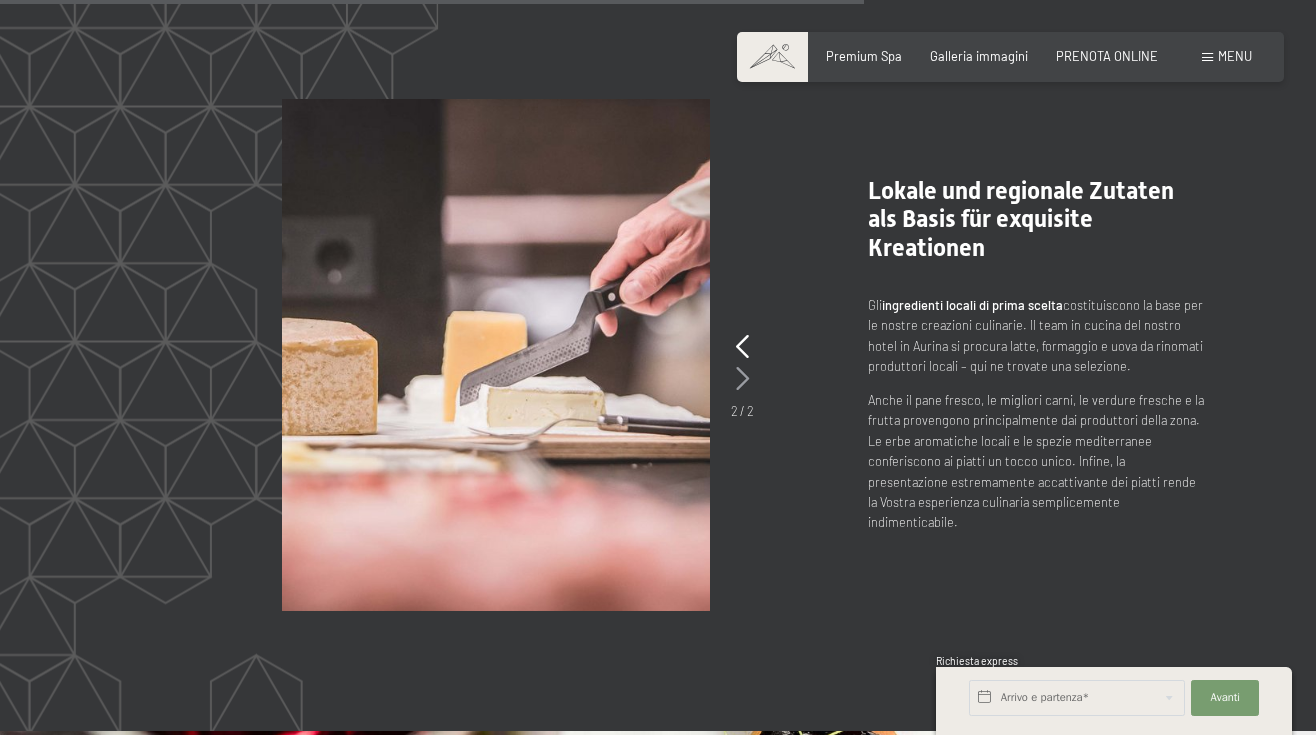 click at bounding box center (742, 379) 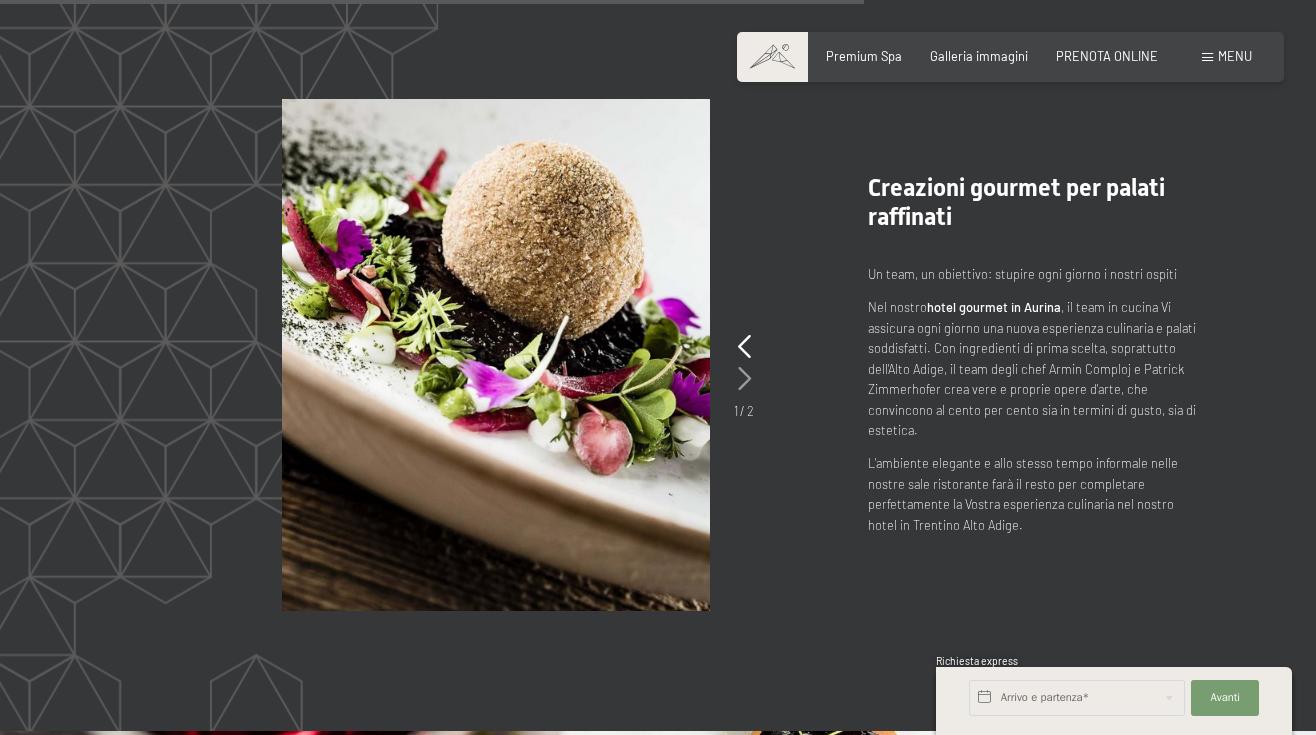 click at bounding box center [744, 379] 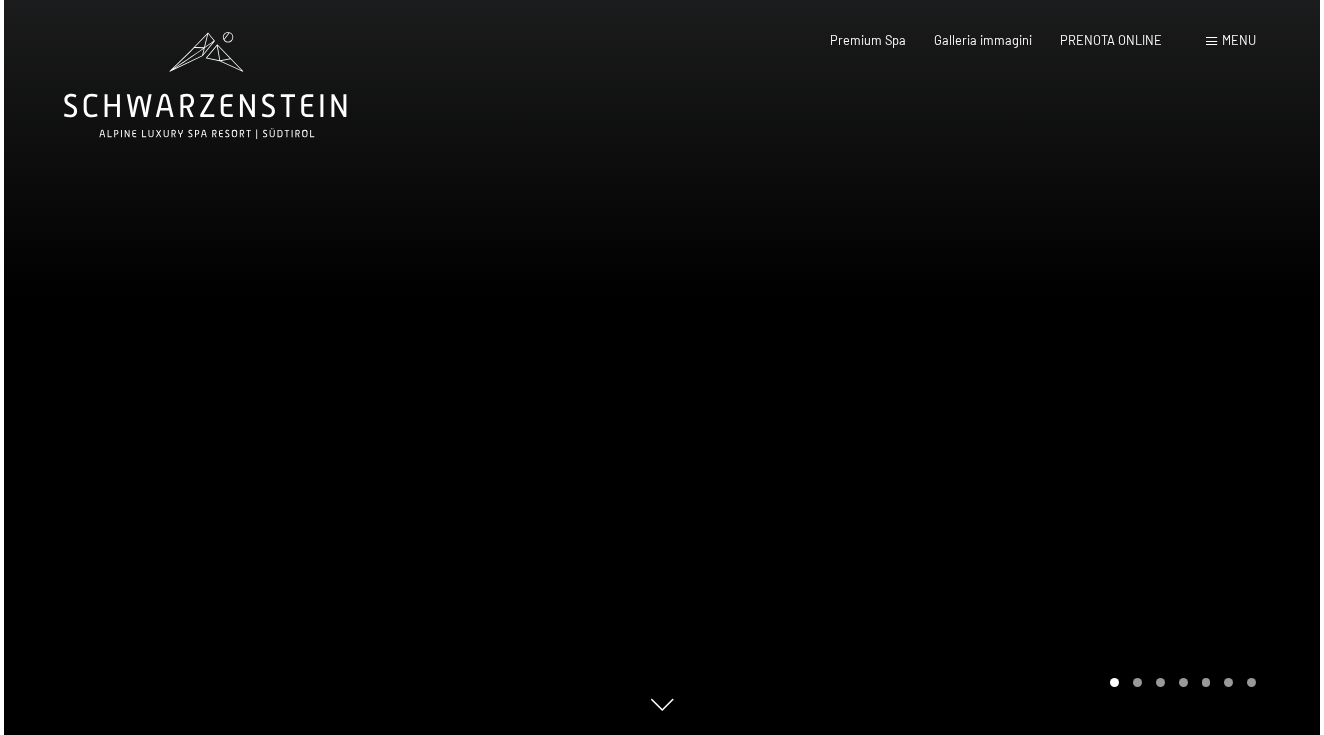 scroll, scrollTop: 0, scrollLeft: 0, axis: both 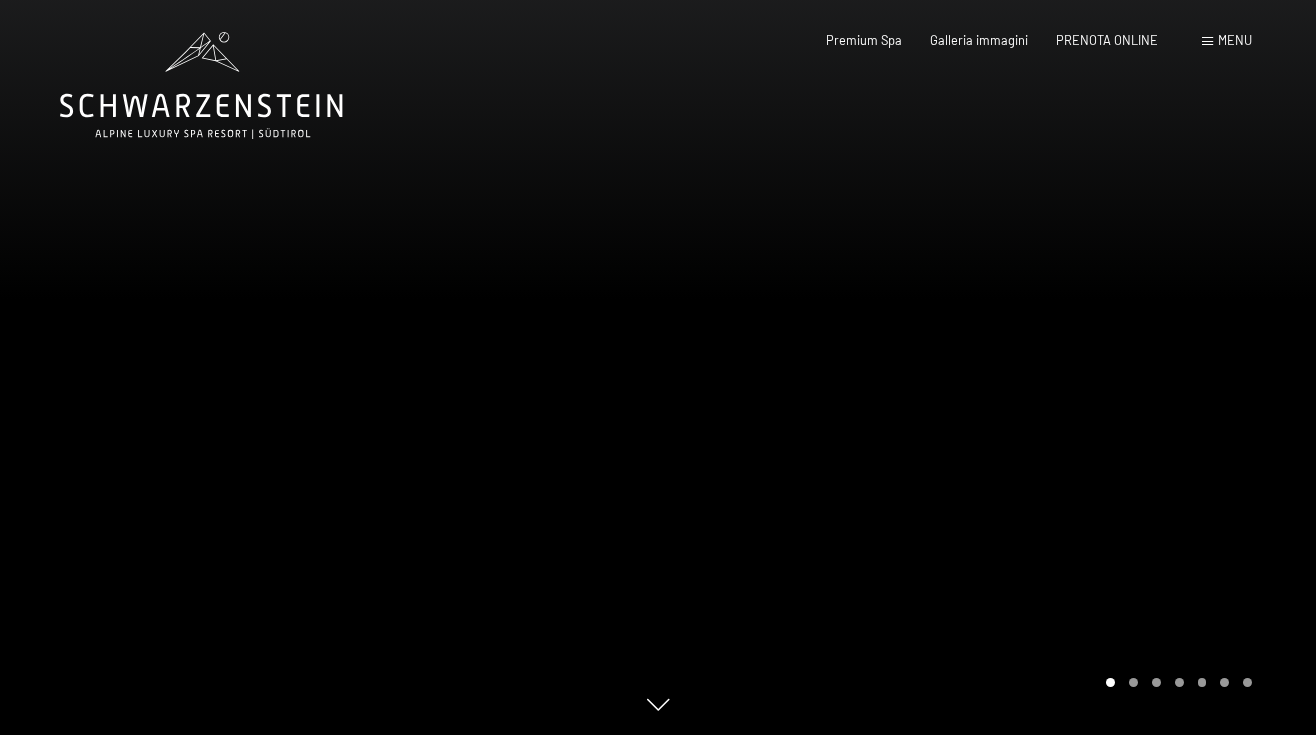 click on "Menu" at bounding box center (1235, 40) 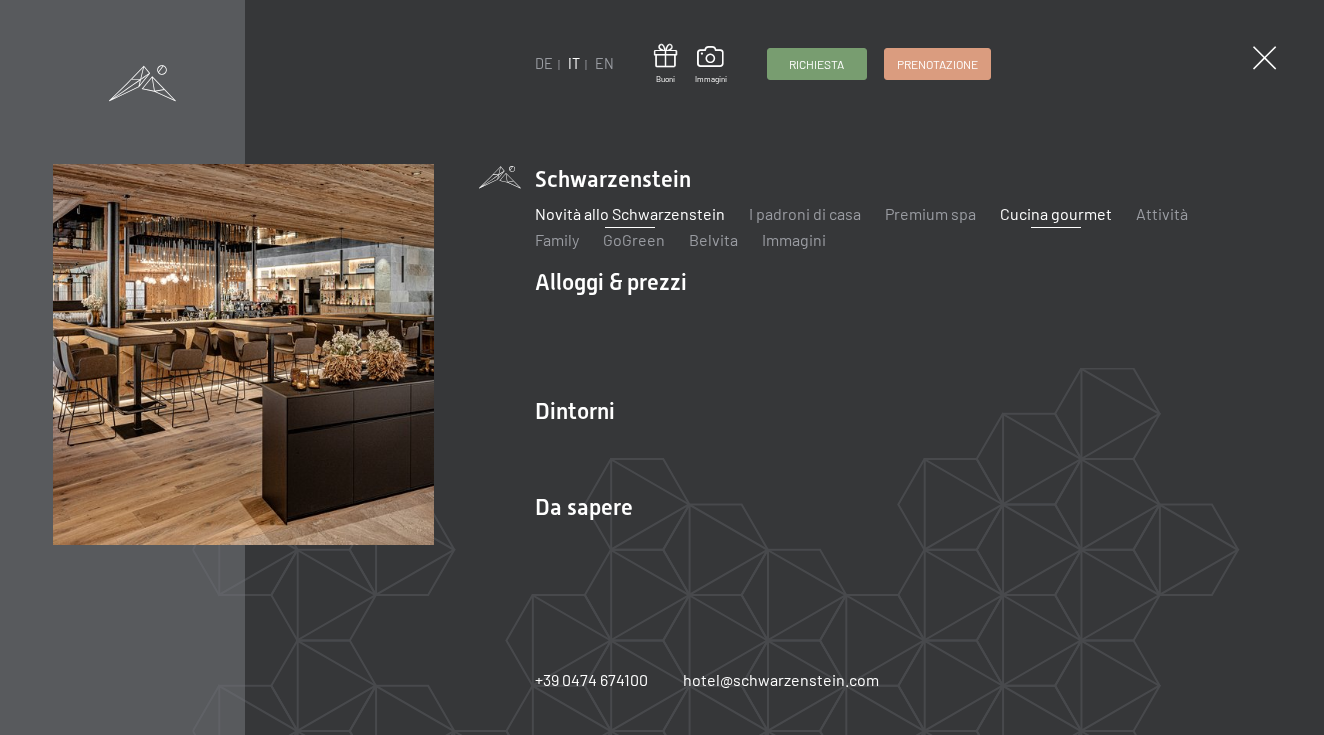 click on "Novità allo Schwarzenstein" at bounding box center (630, 213) 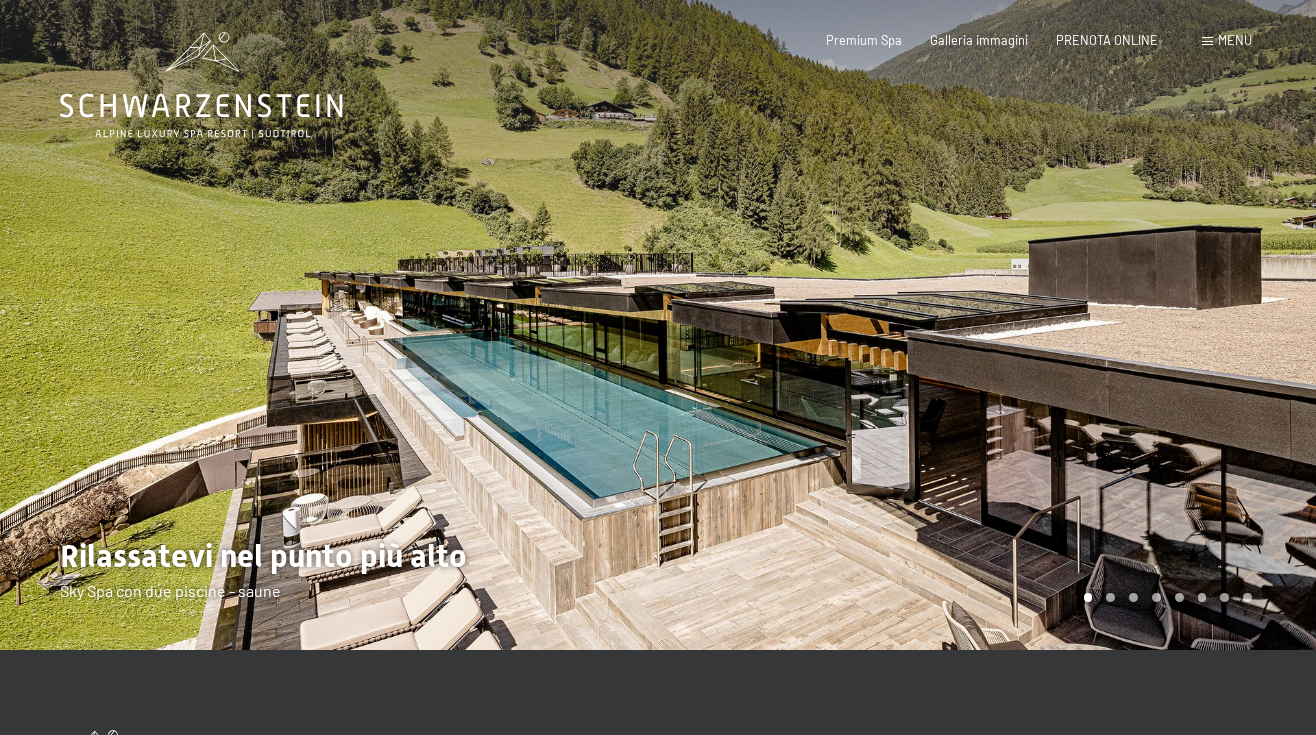 scroll, scrollTop: 0, scrollLeft: 0, axis: both 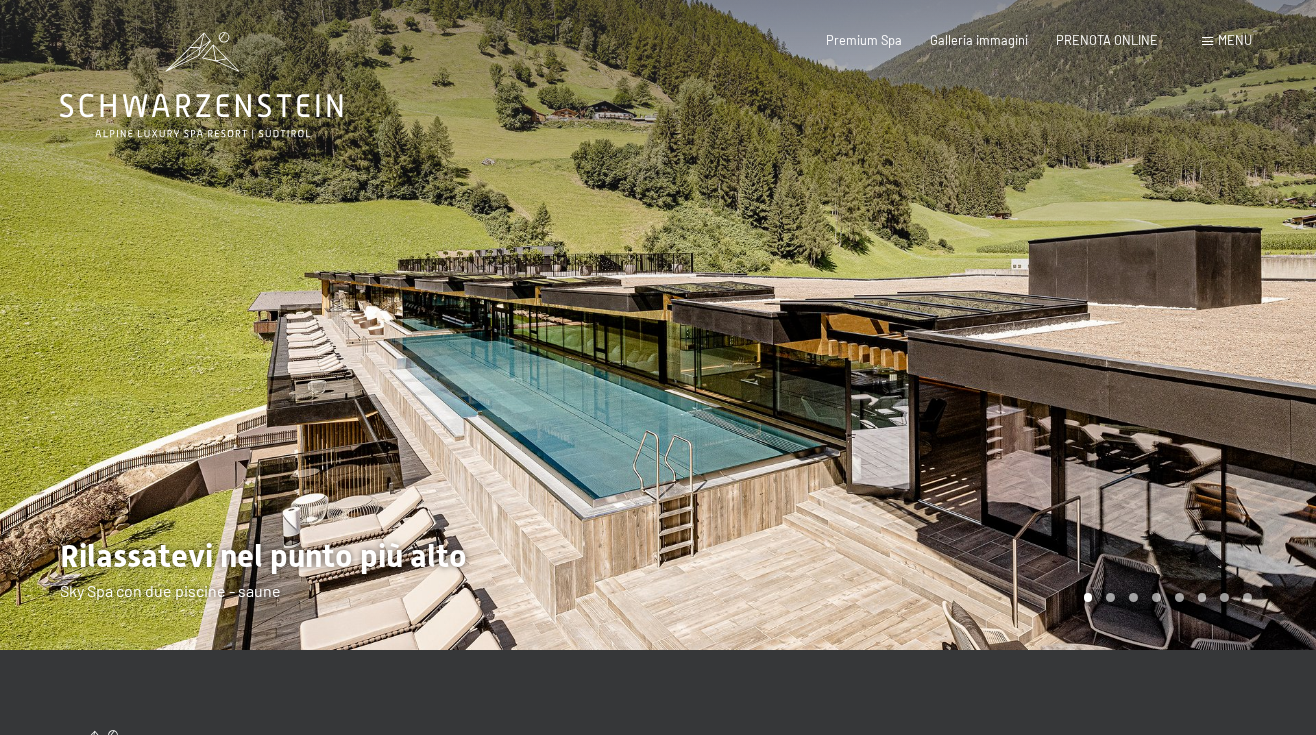 click at bounding box center [329, 325] 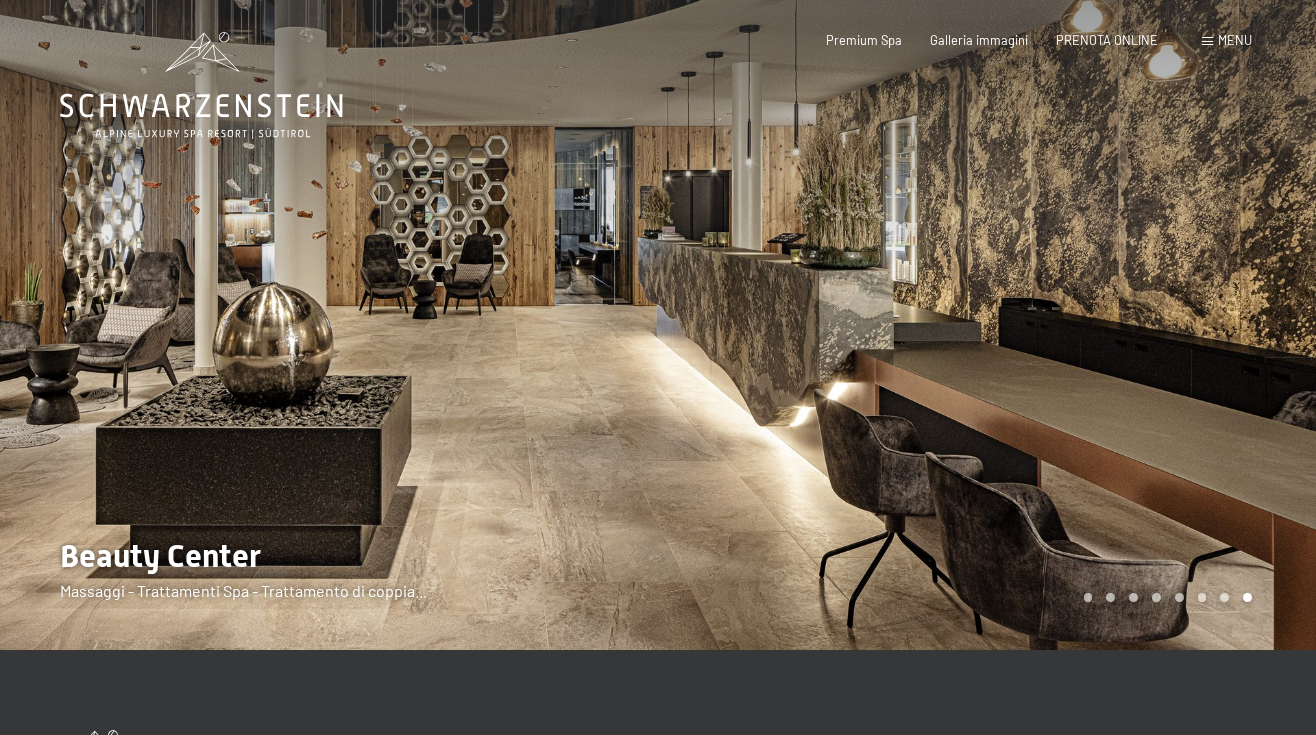 click at bounding box center [987, 325] 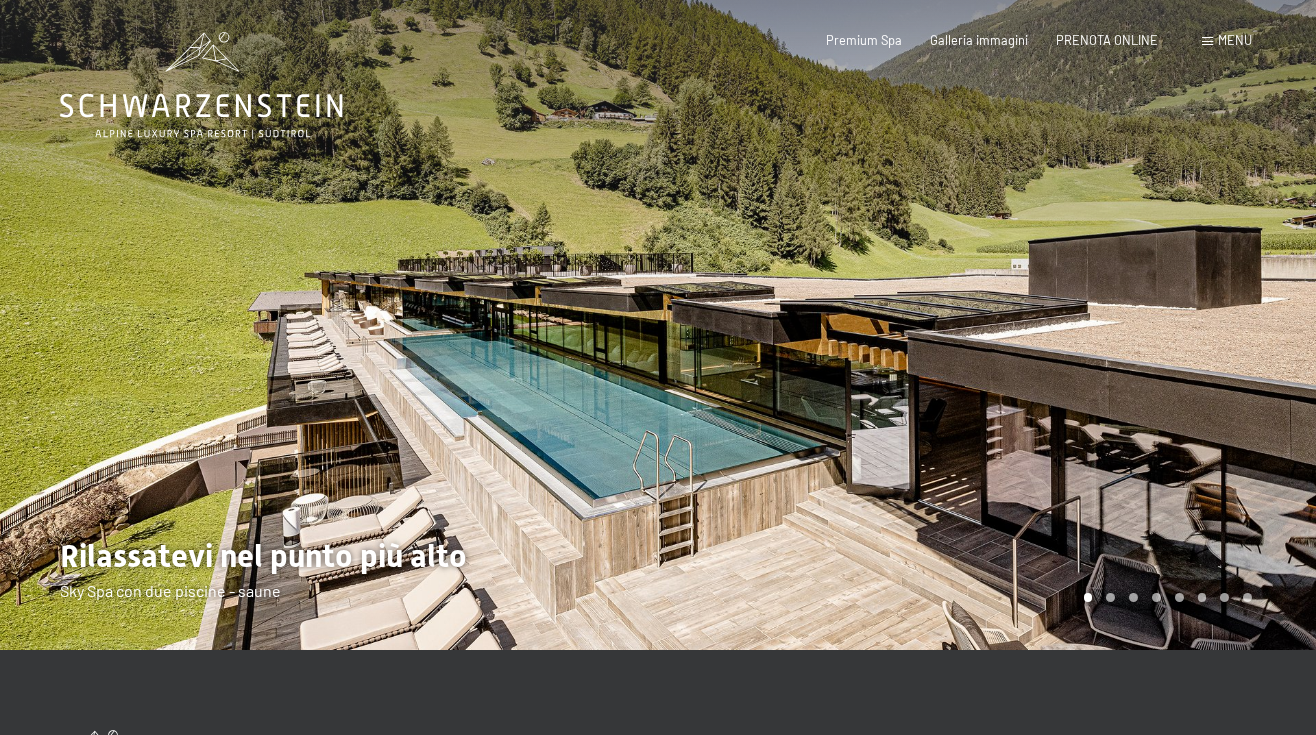 click at bounding box center (987, 325) 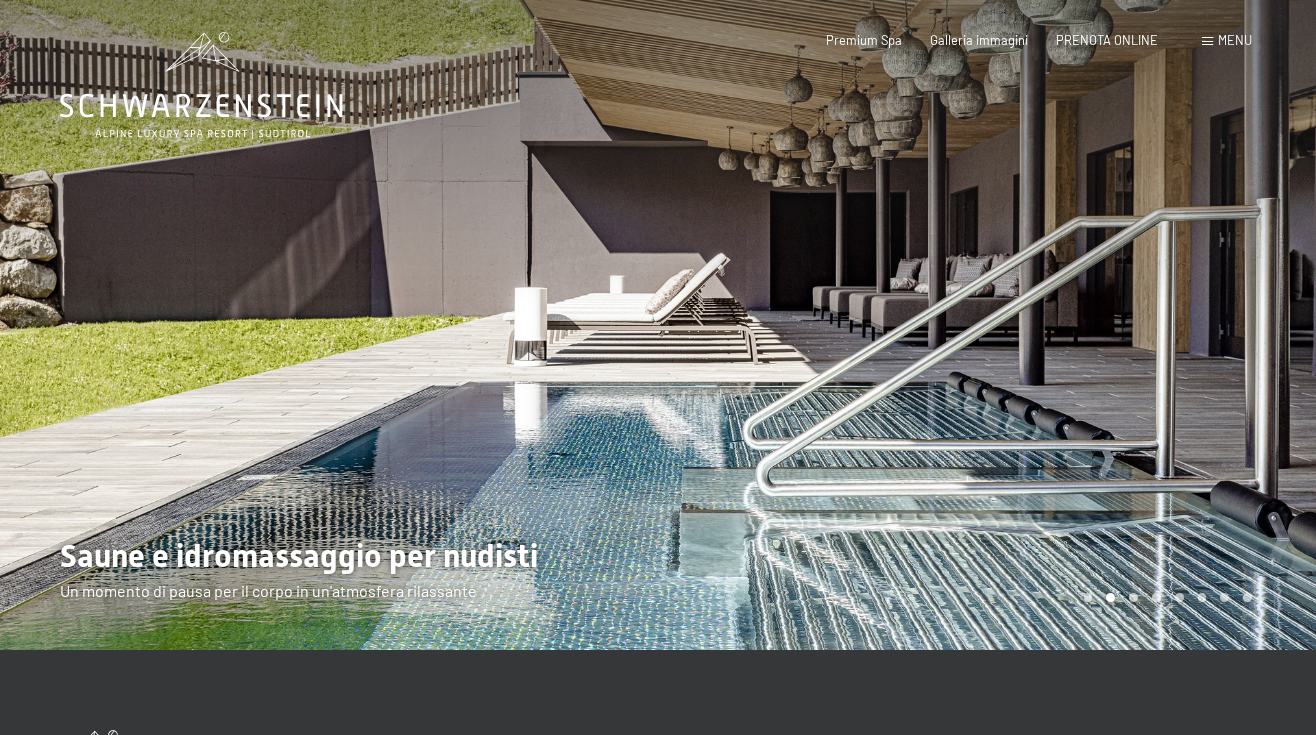 click at bounding box center (987, 325) 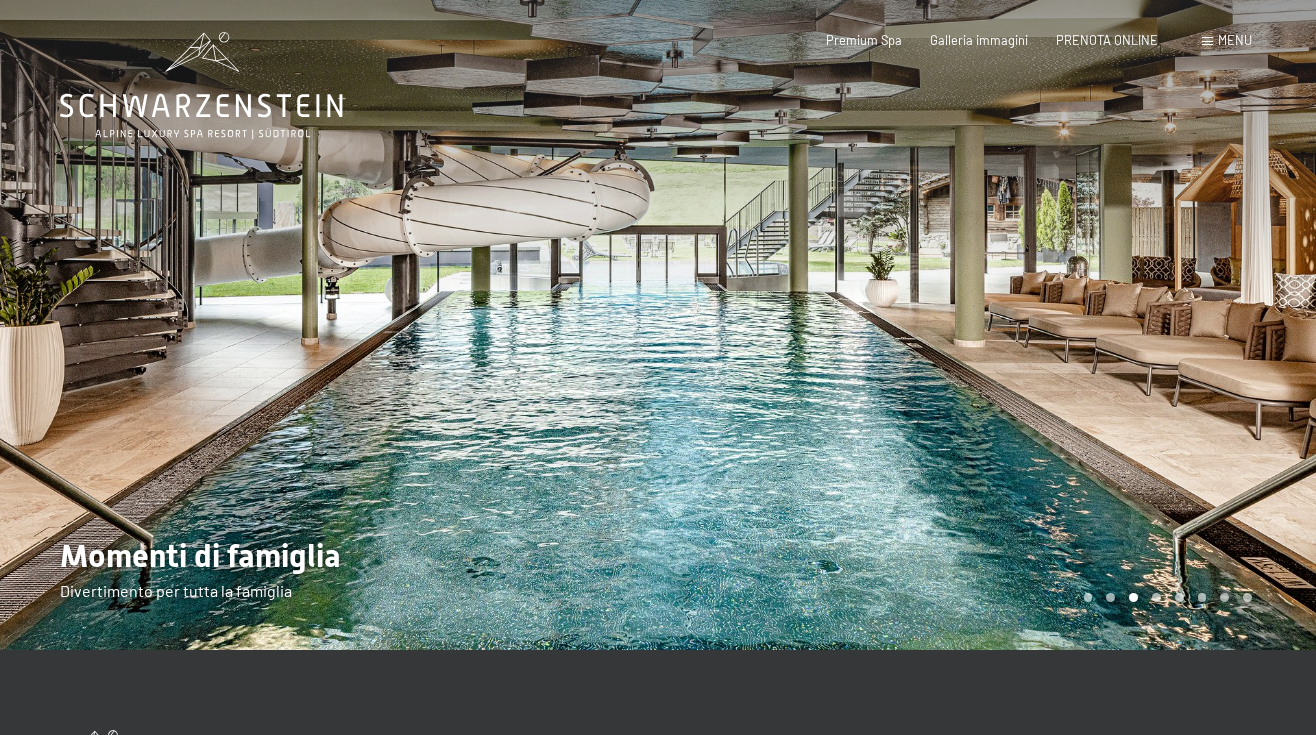 click at bounding box center [987, 325] 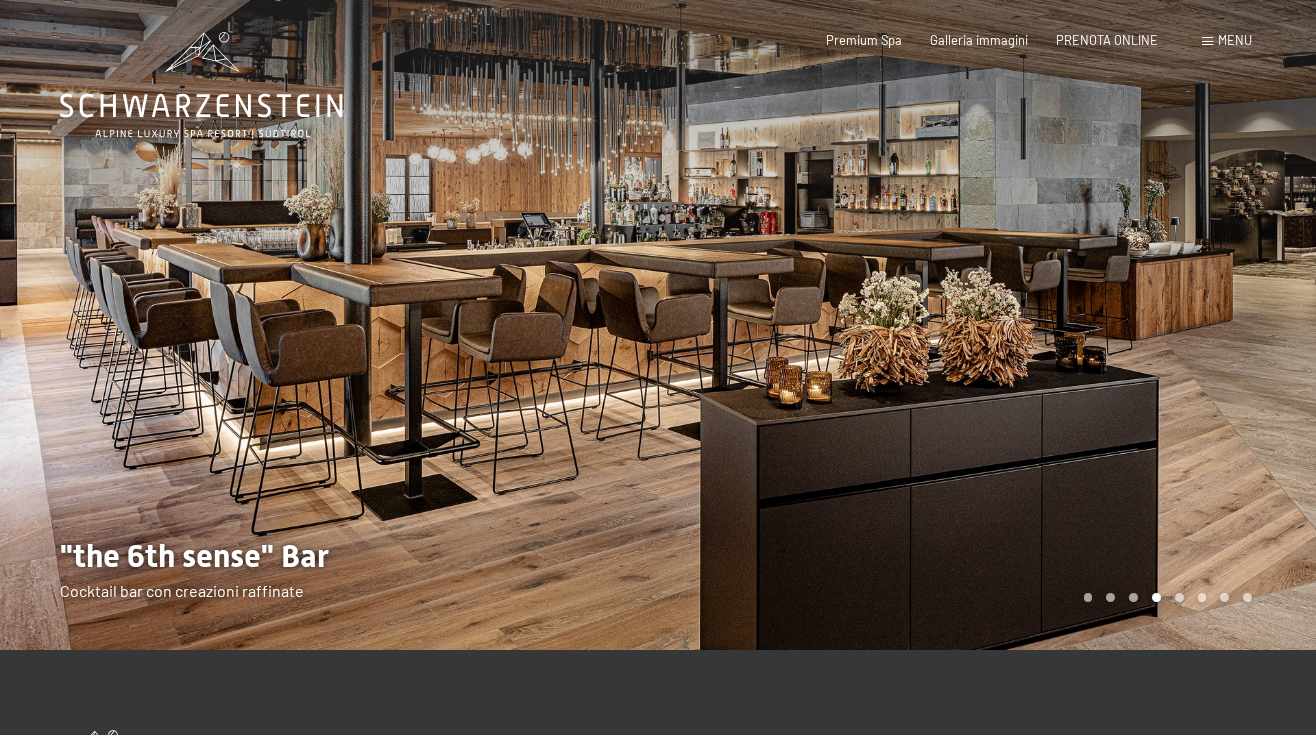 click at bounding box center [987, 325] 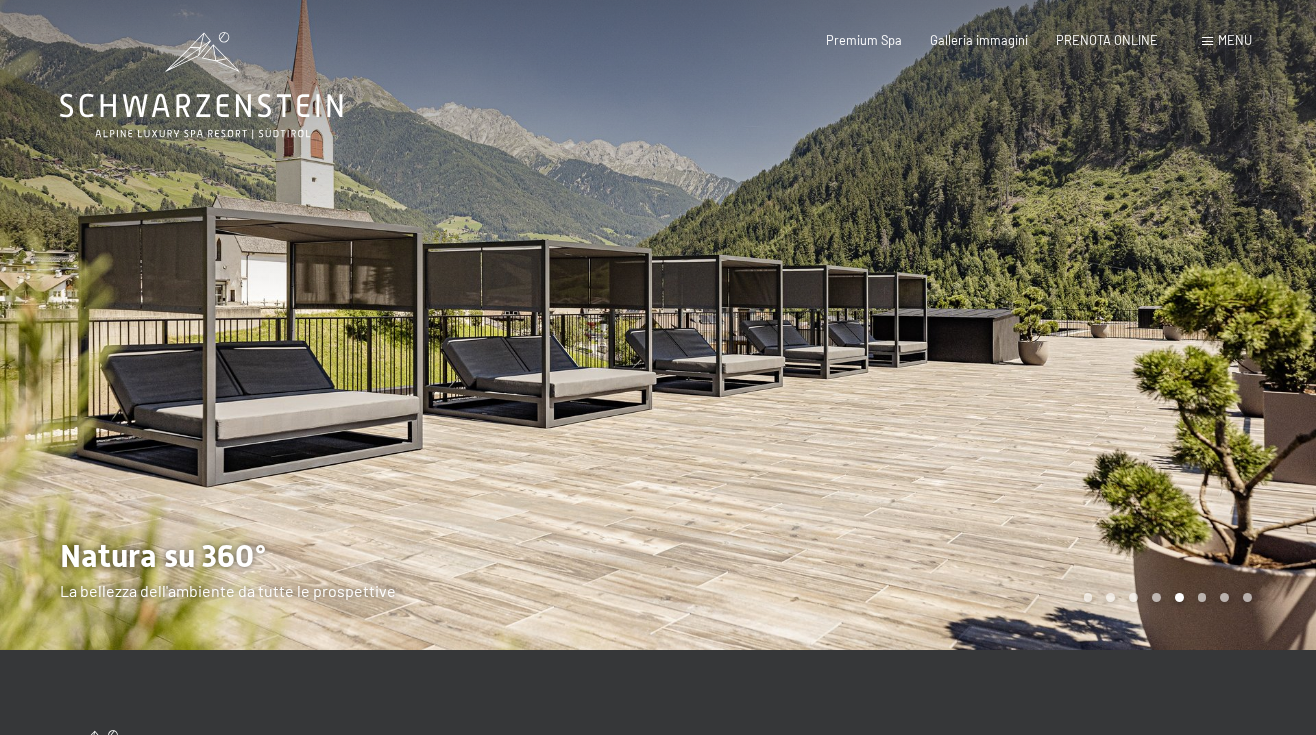 click at bounding box center (987, 325) 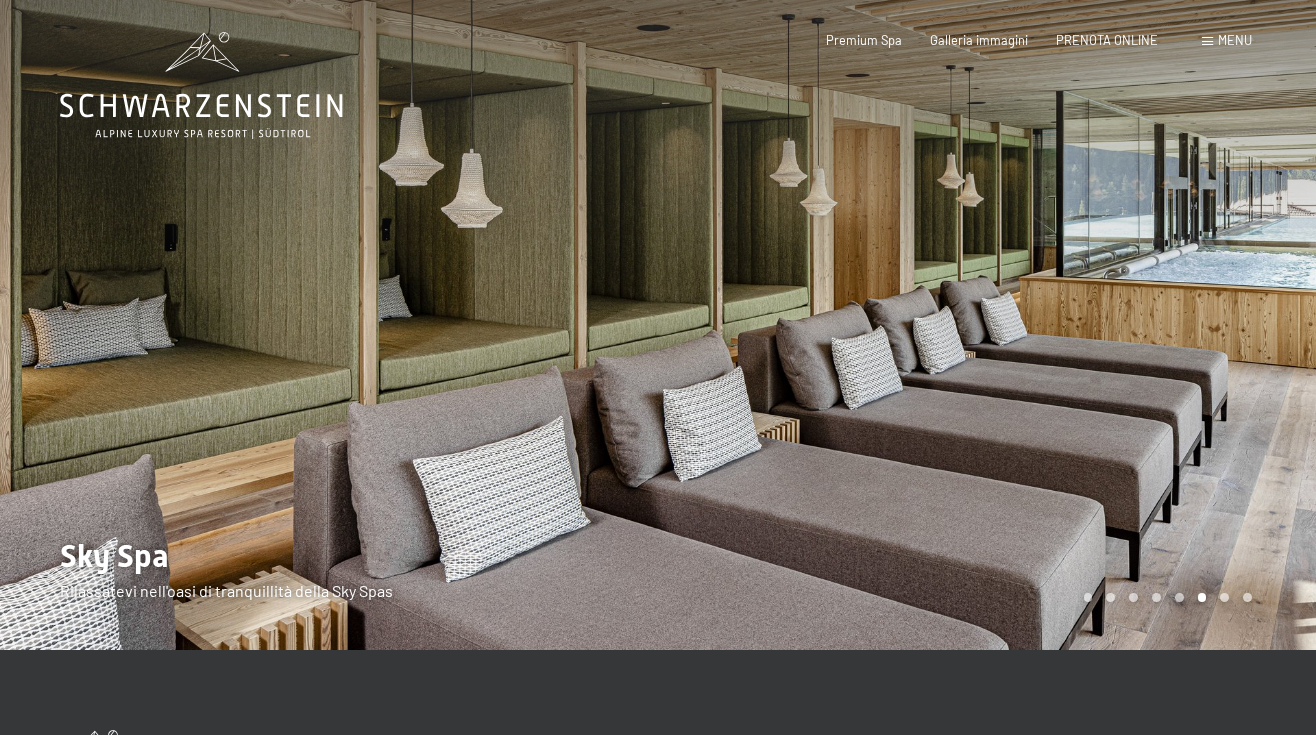 click at bounding box center (987, 325) 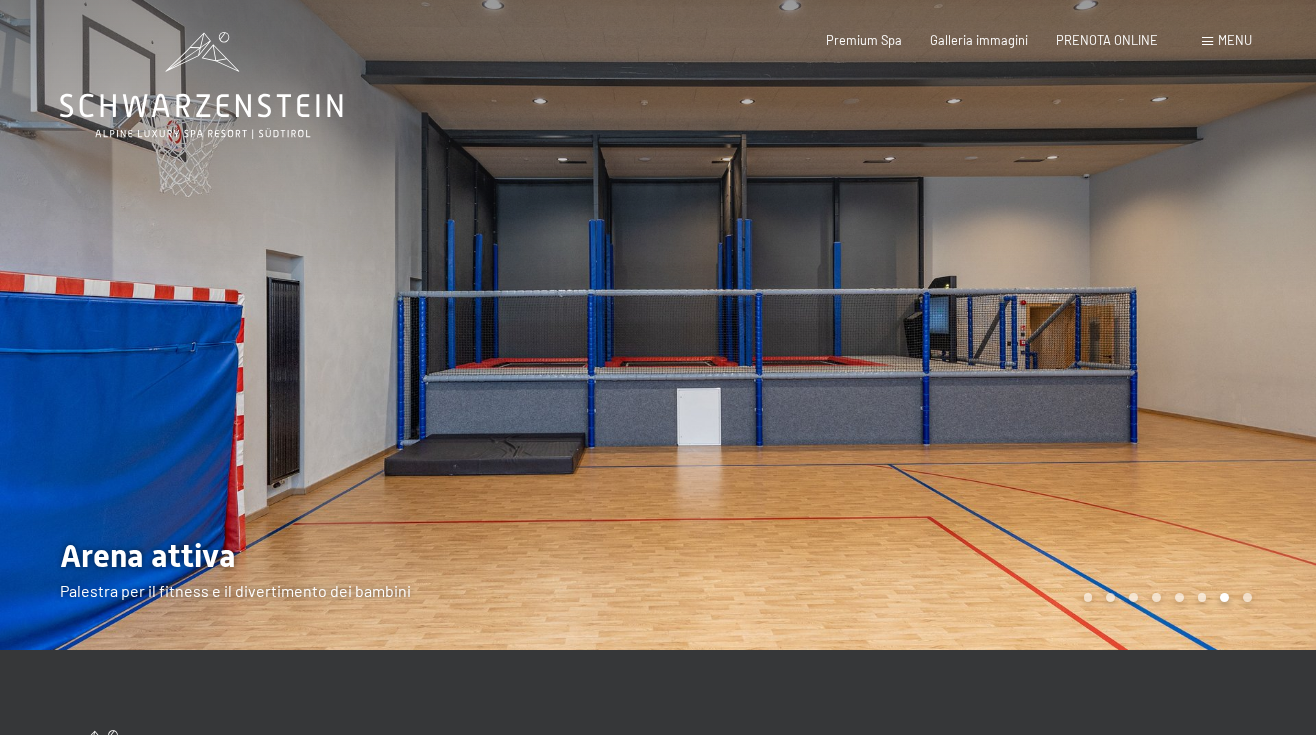 click at bounding box center (987, 325) 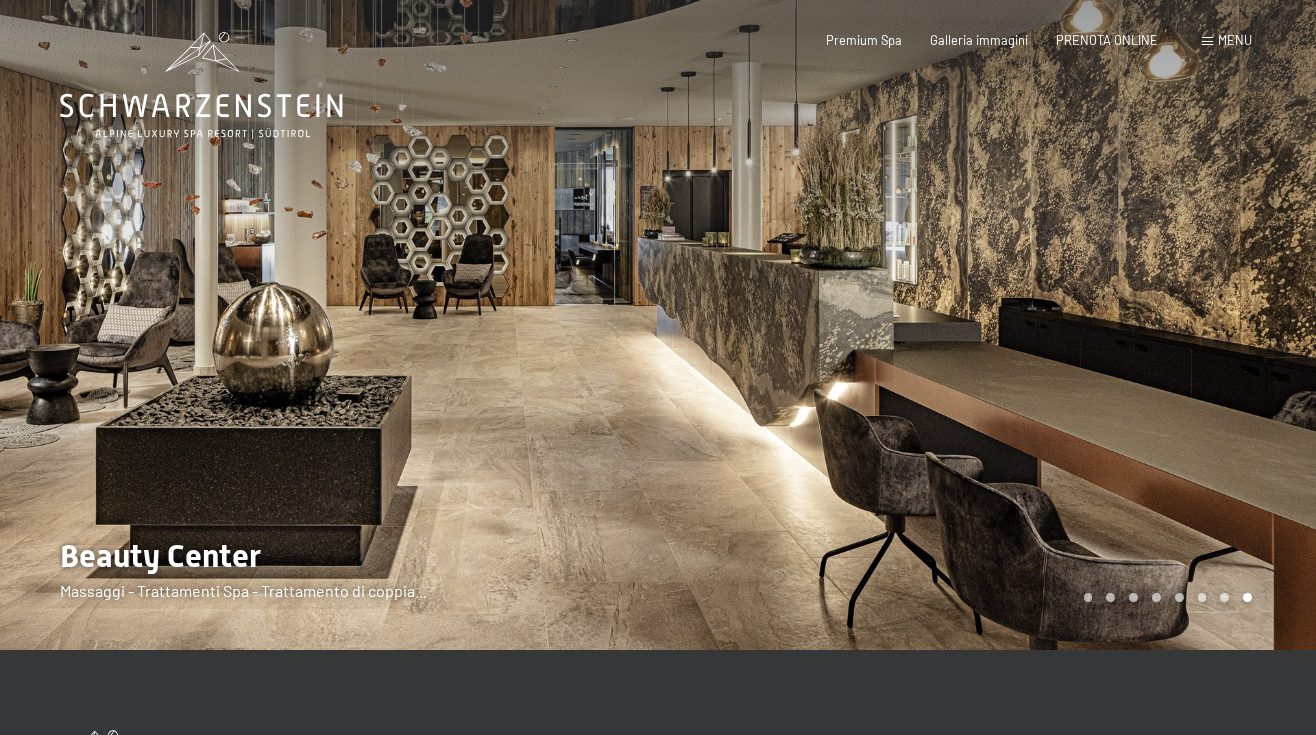 click at bounding box center [987, 325] 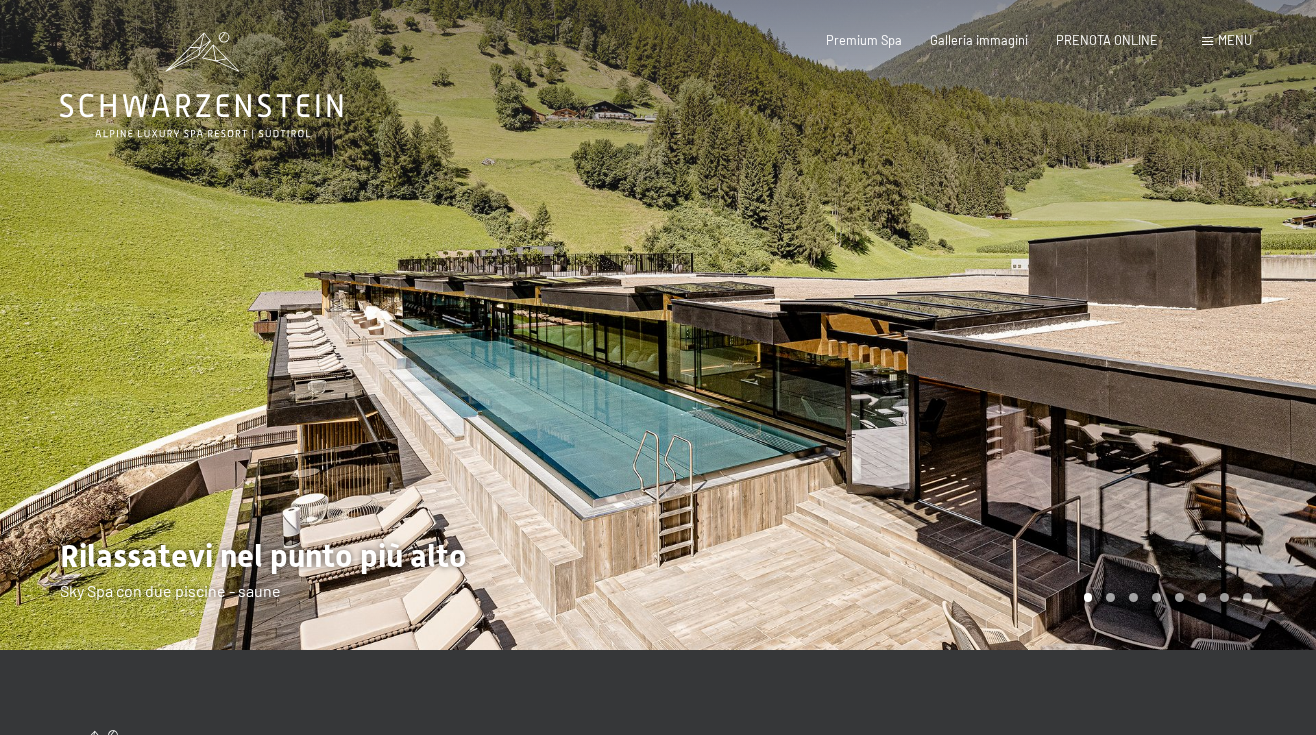 click at bounding box center (987, 325) 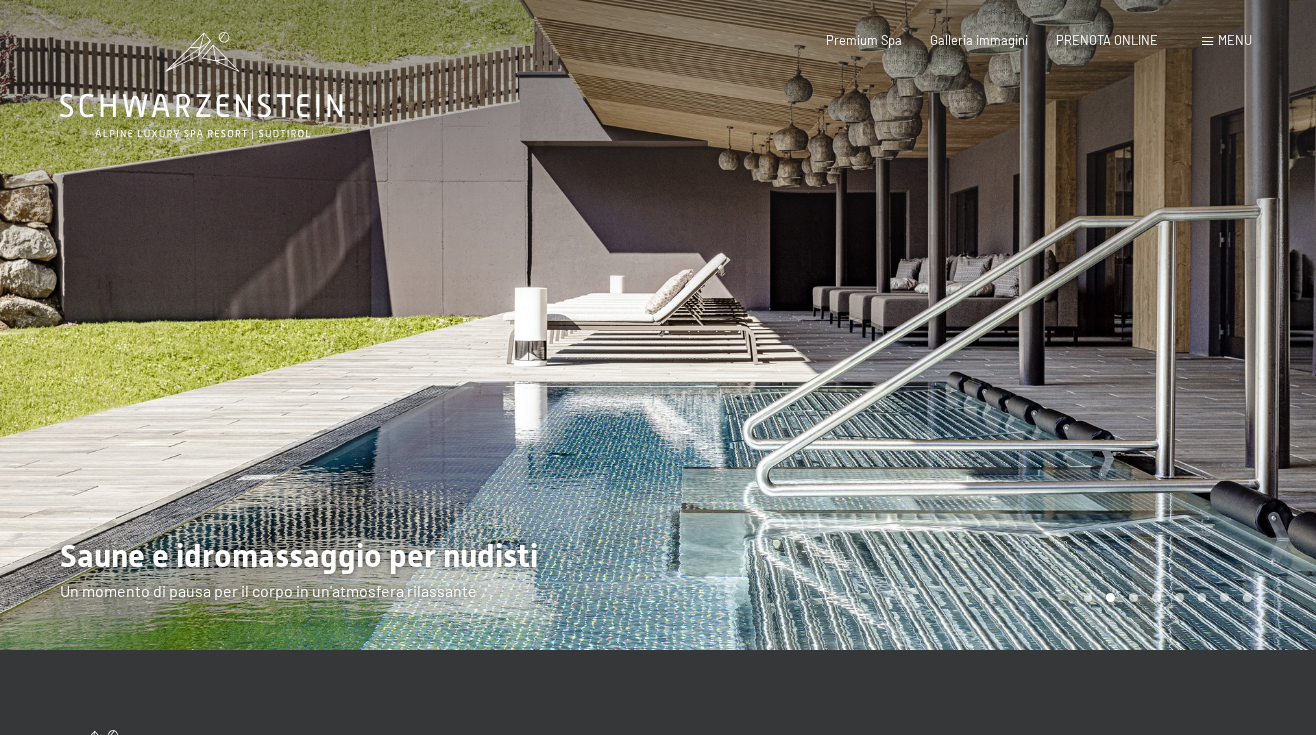 click at bounding box center [987, 325] 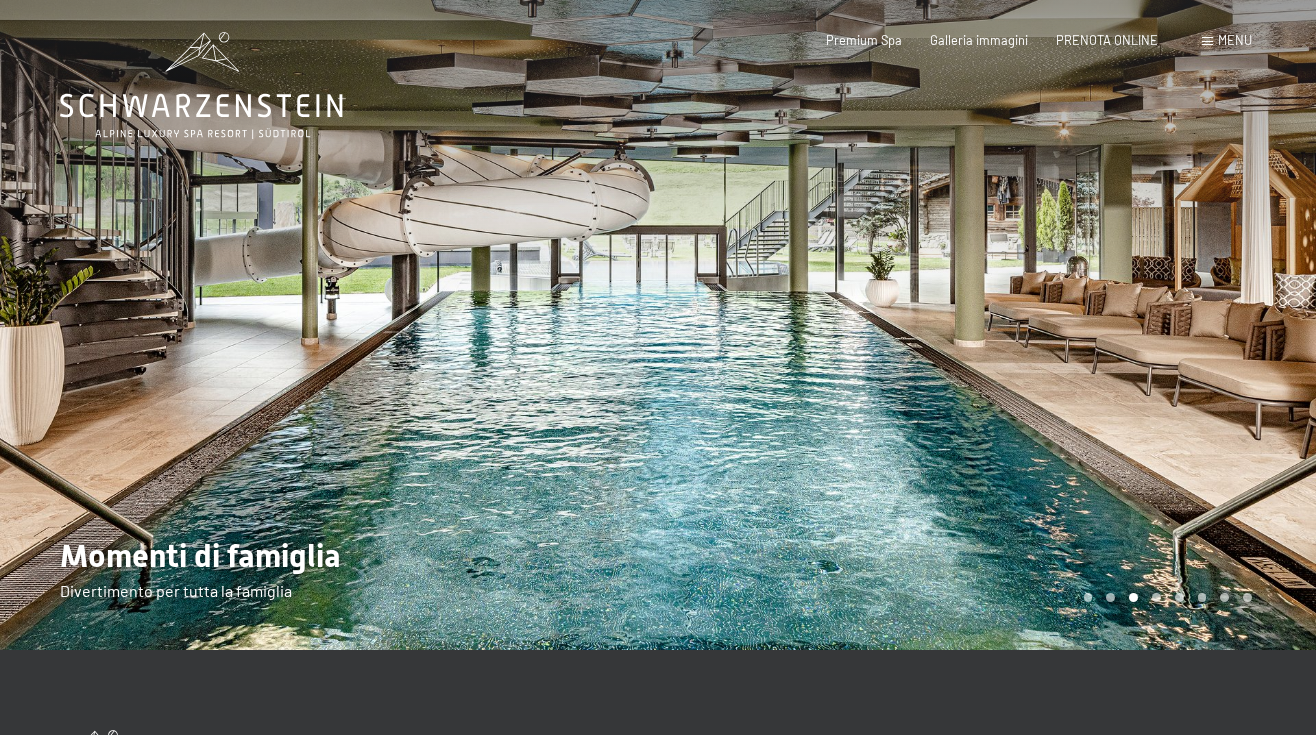 click at bounding box center (987, 325) 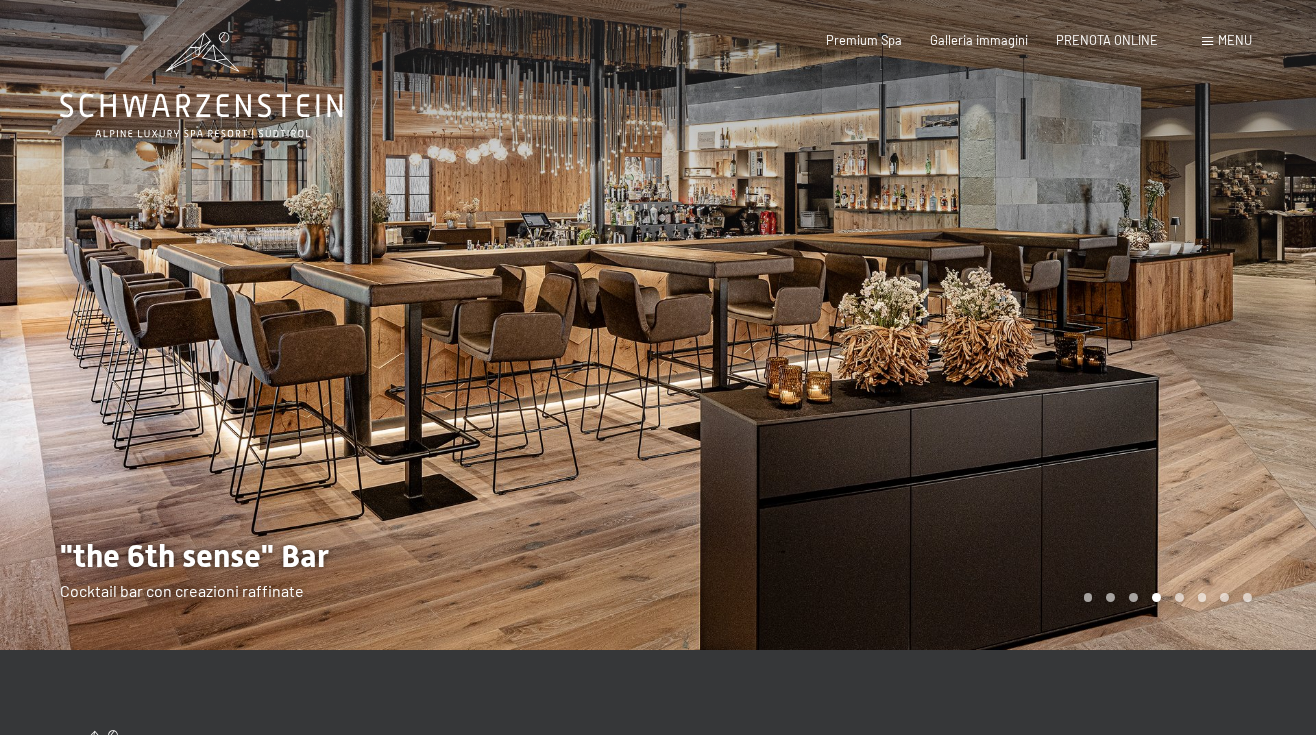 click at bounding box center (987, 325) 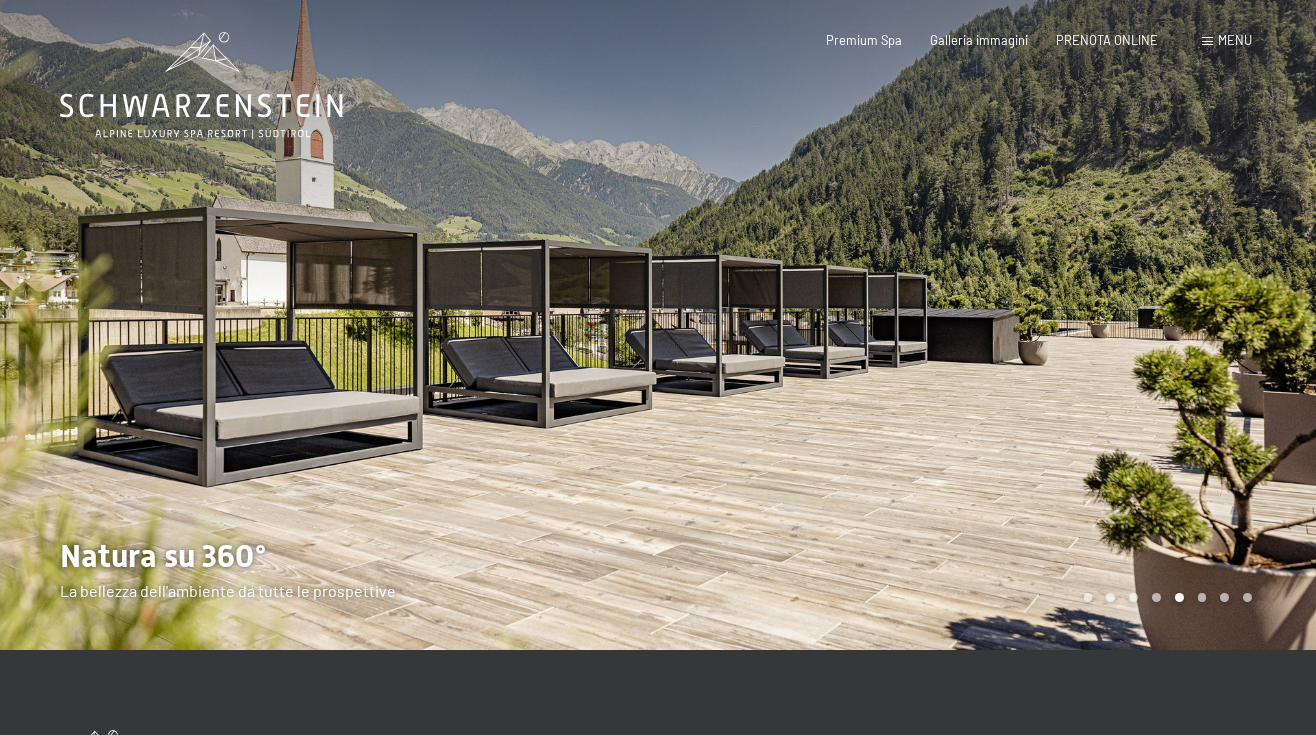 click at bounding box center (987, 325) 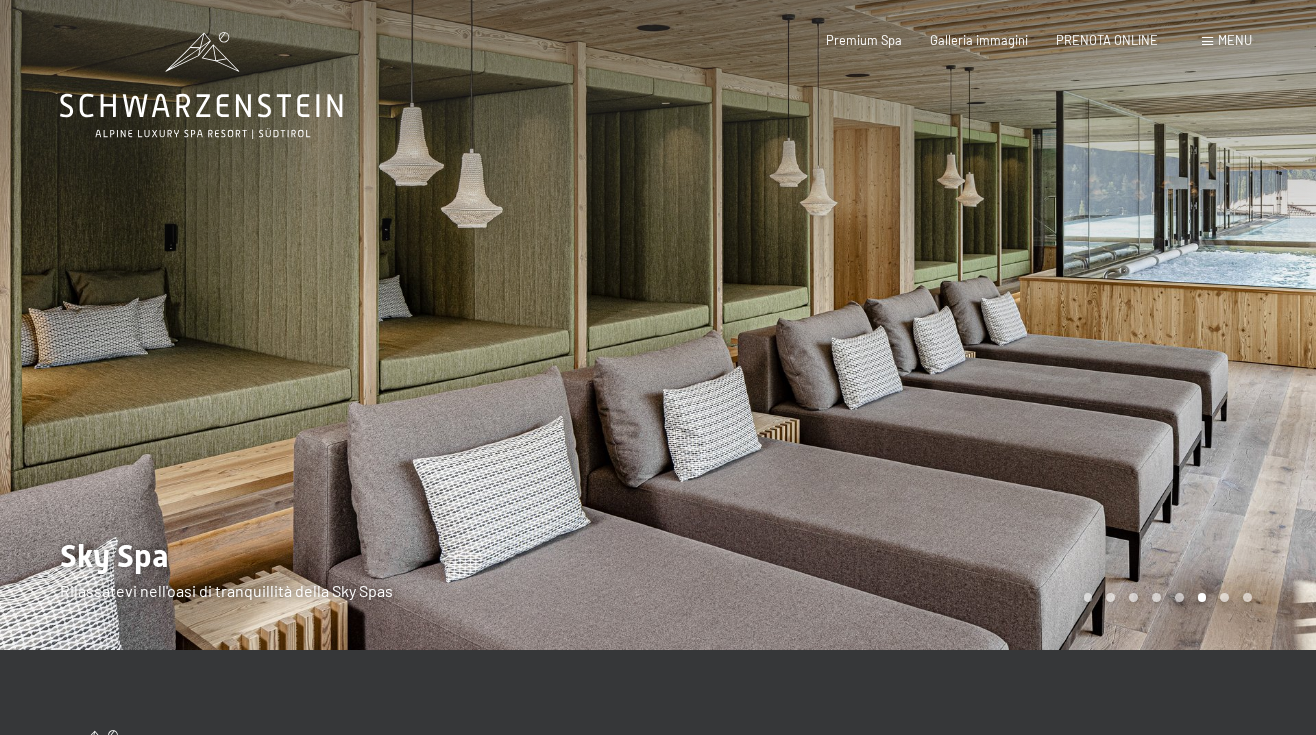click at bounding box center [987, 325] 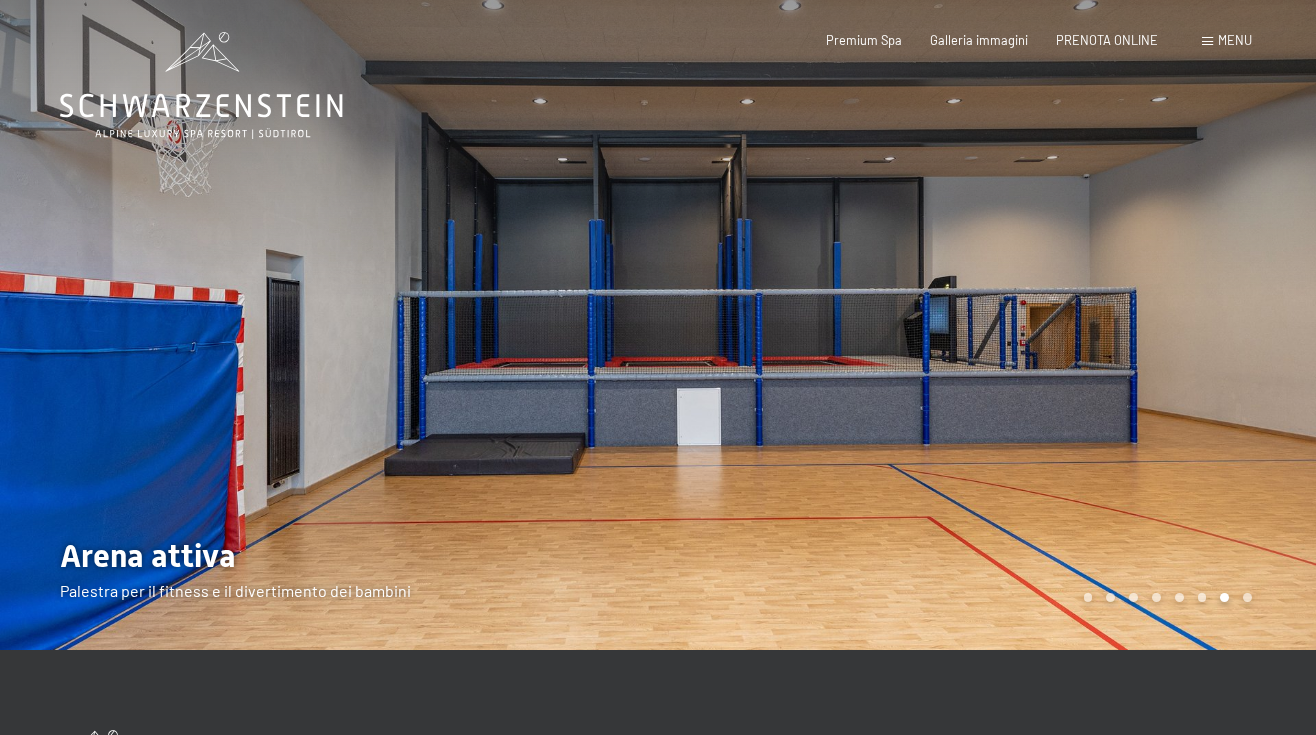 click at bounding box center (987, 325) 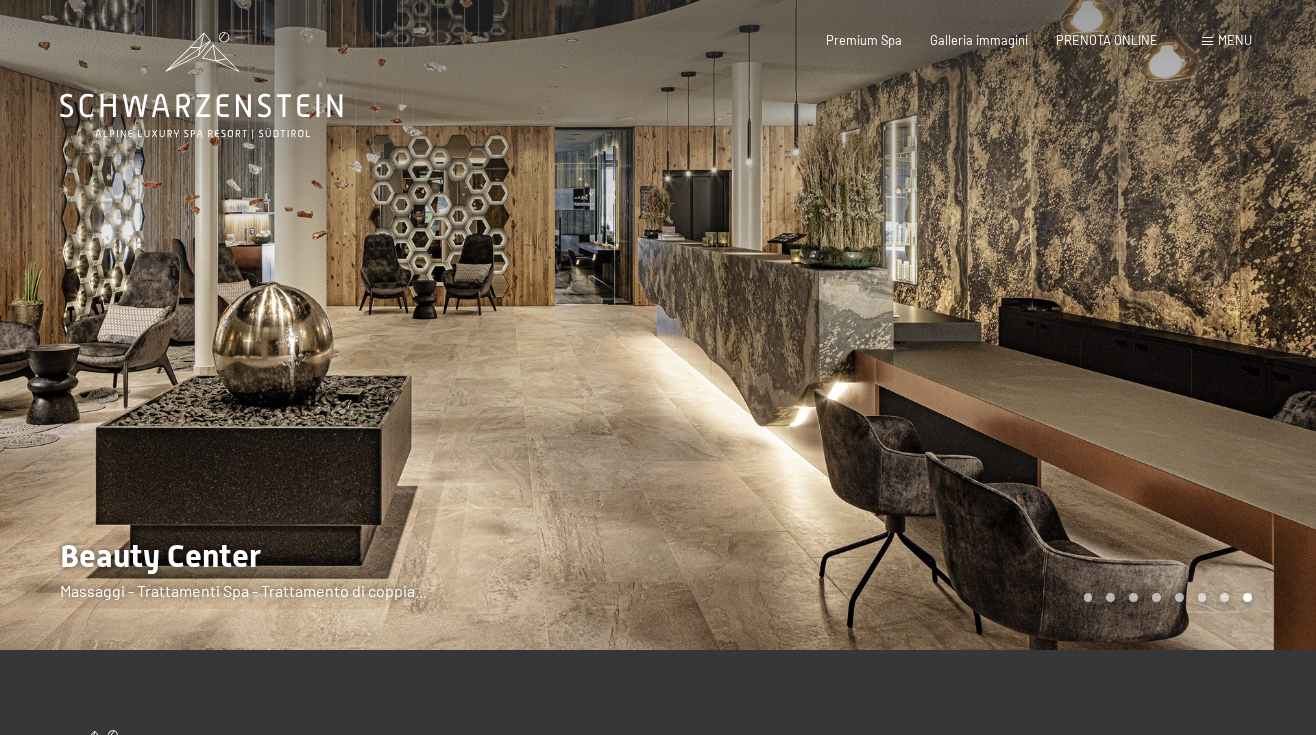 click at bounding box center (987, 325) 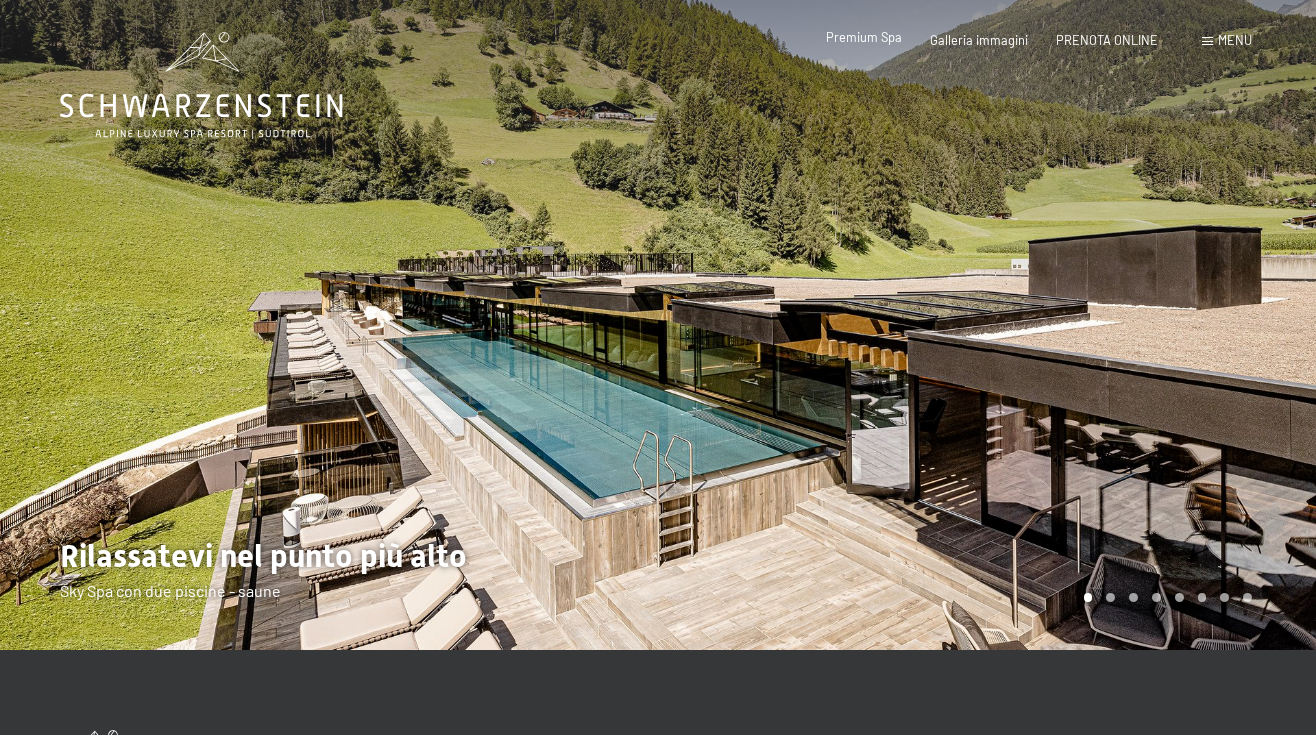 click on "Premium Spa" at bounding box center (864, 37) 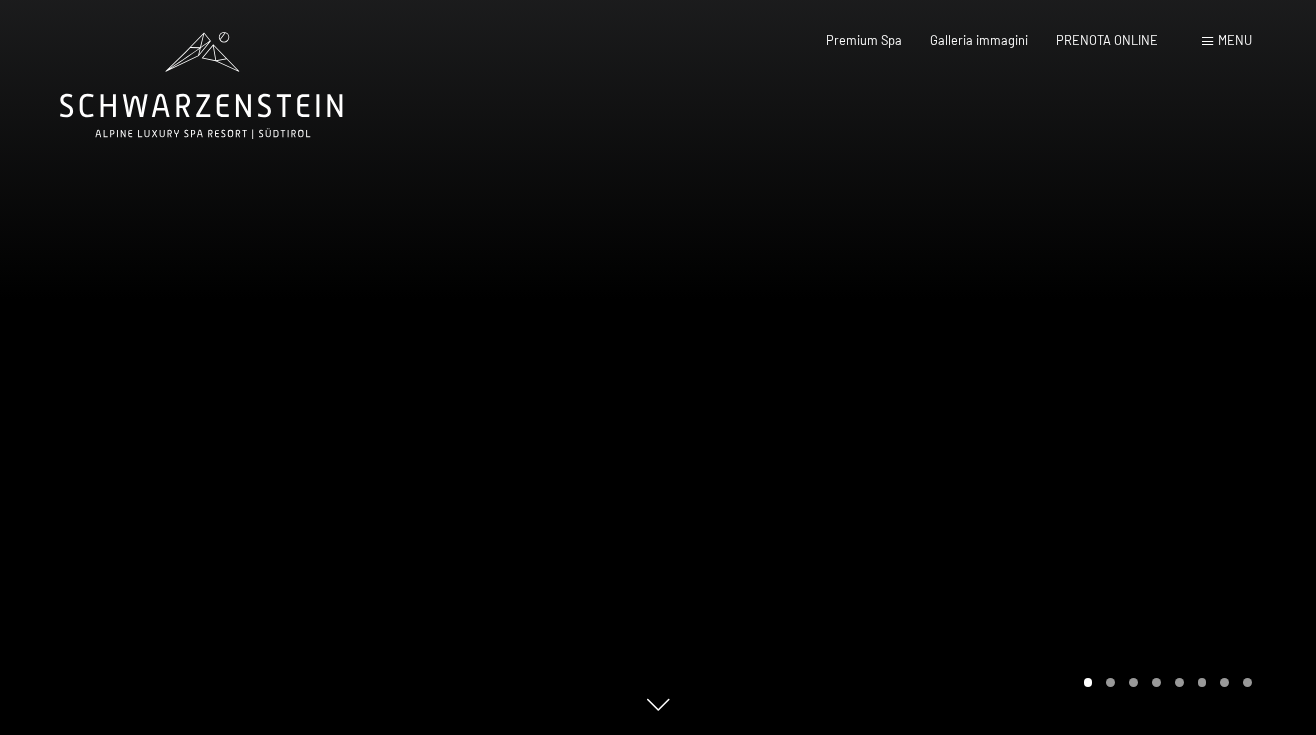scroll, scrollTop: 0, scrollLeft: 0, axis: both 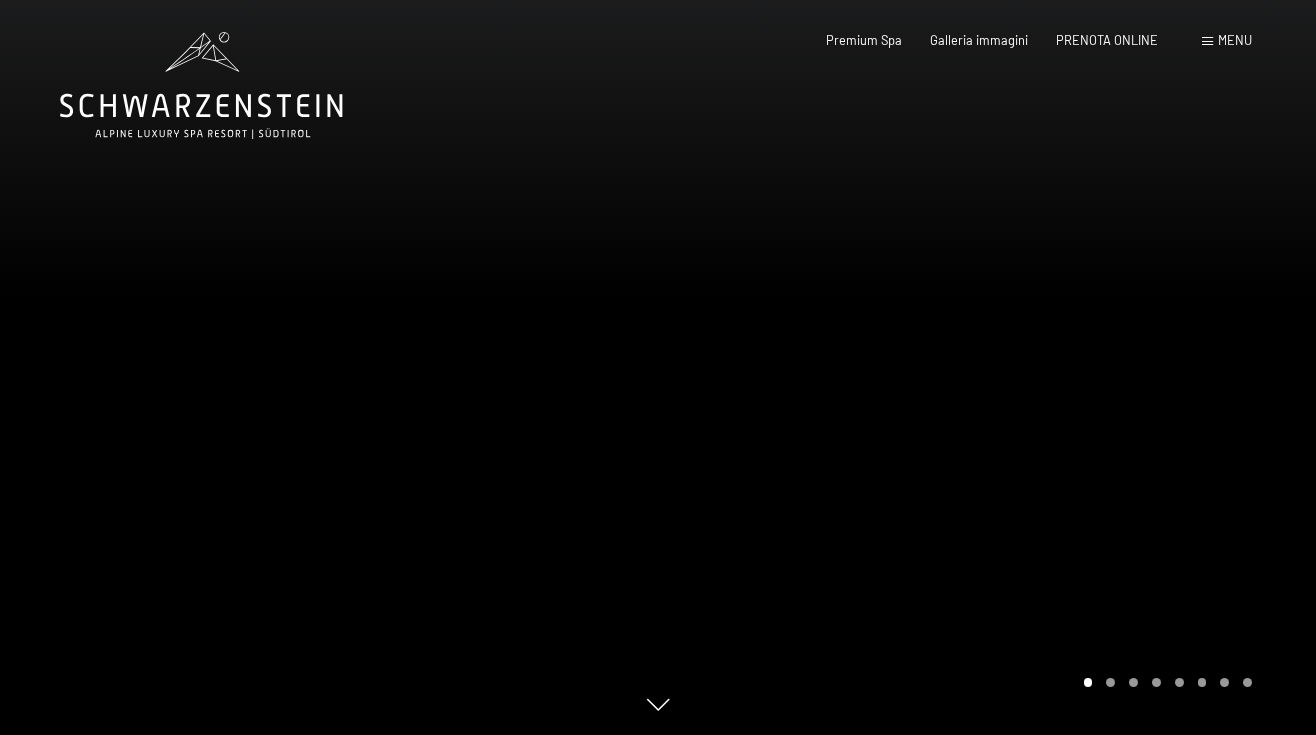 click at bounding box center (987, 367) 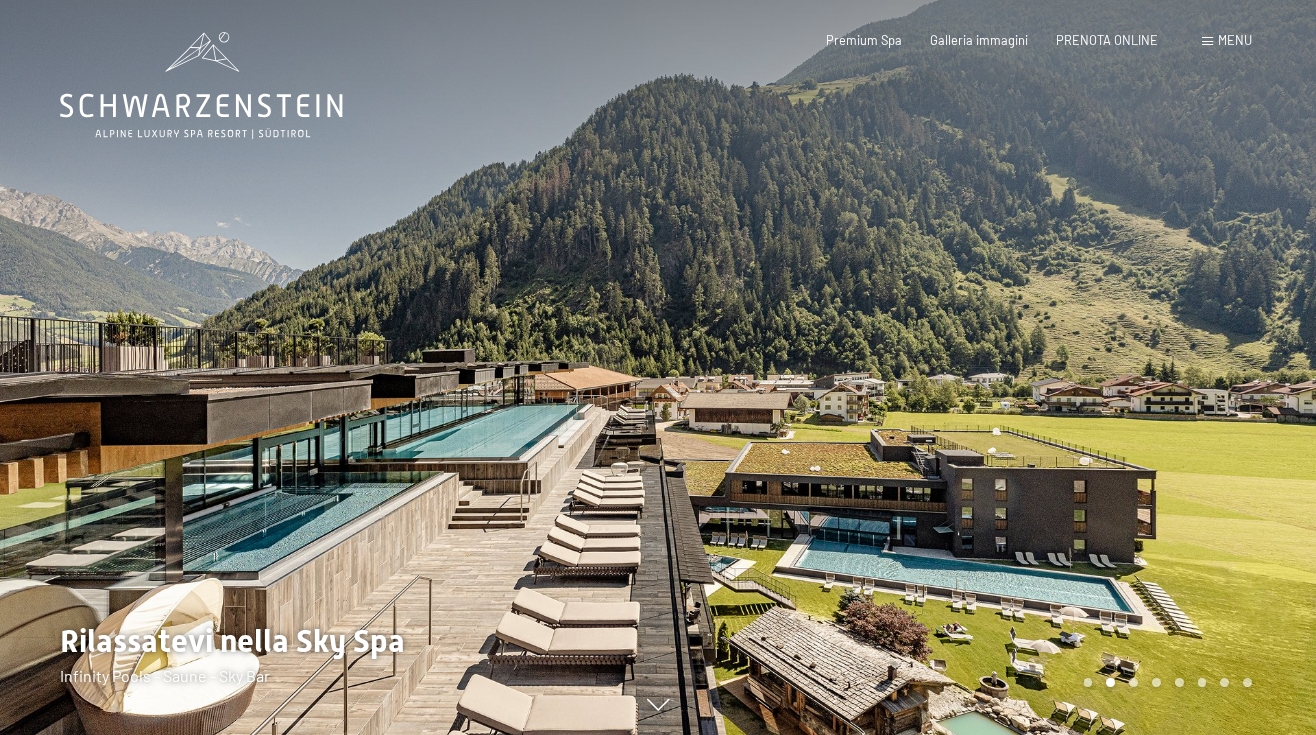 click at bounding box center (987, 367) 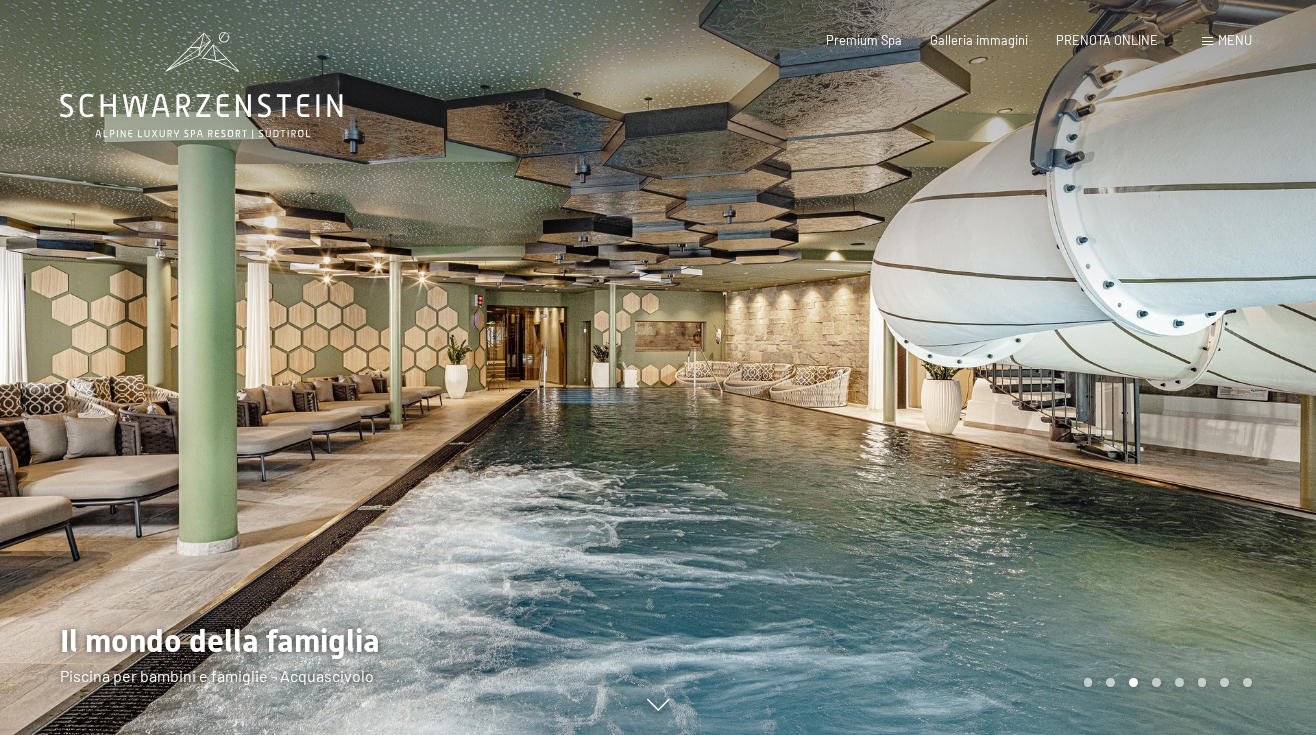 click at bounding box center [987, 367] 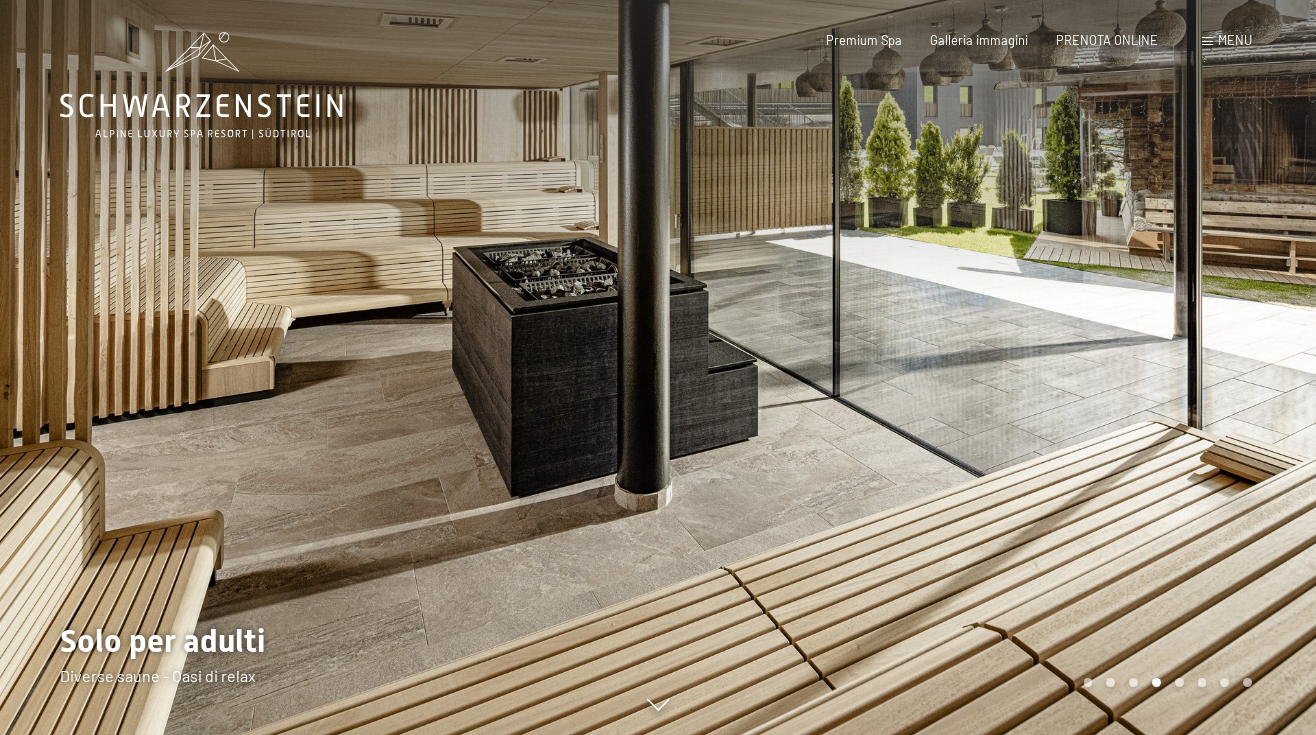 click at bounding box center [987, 367] 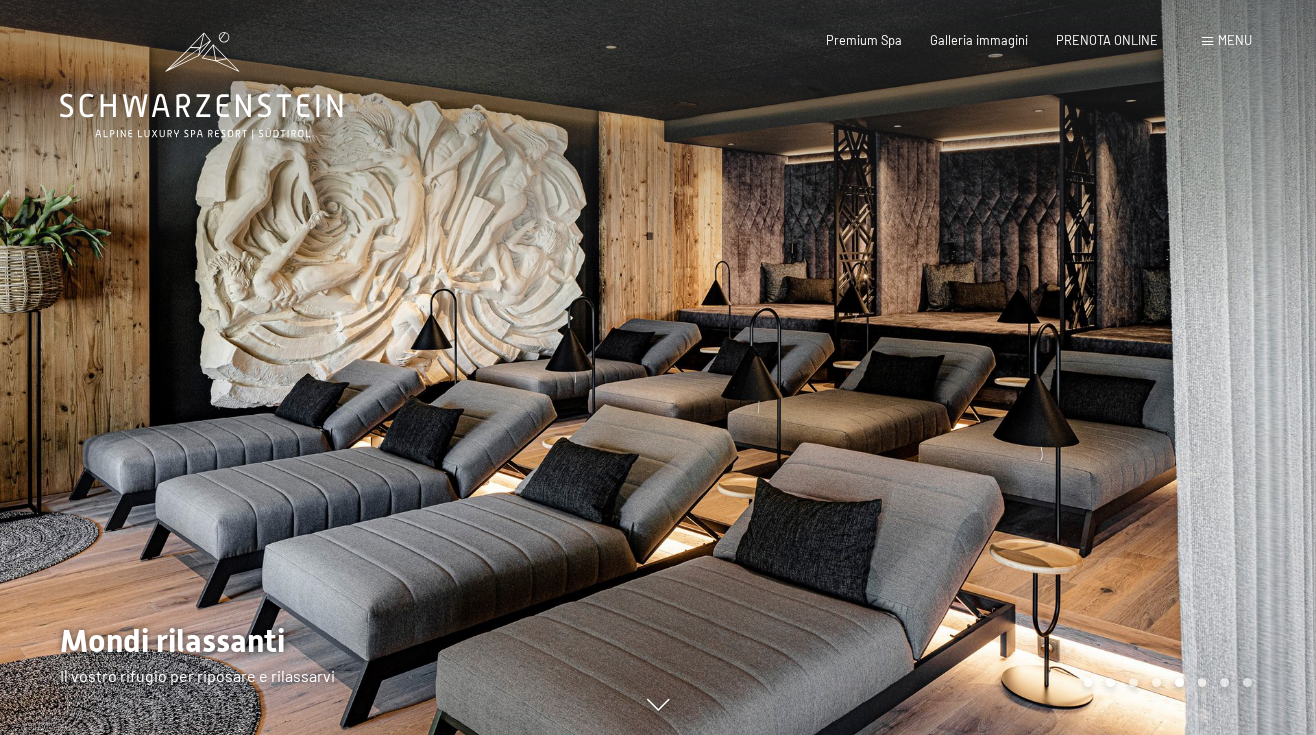 click at bounding box center [987, 367] 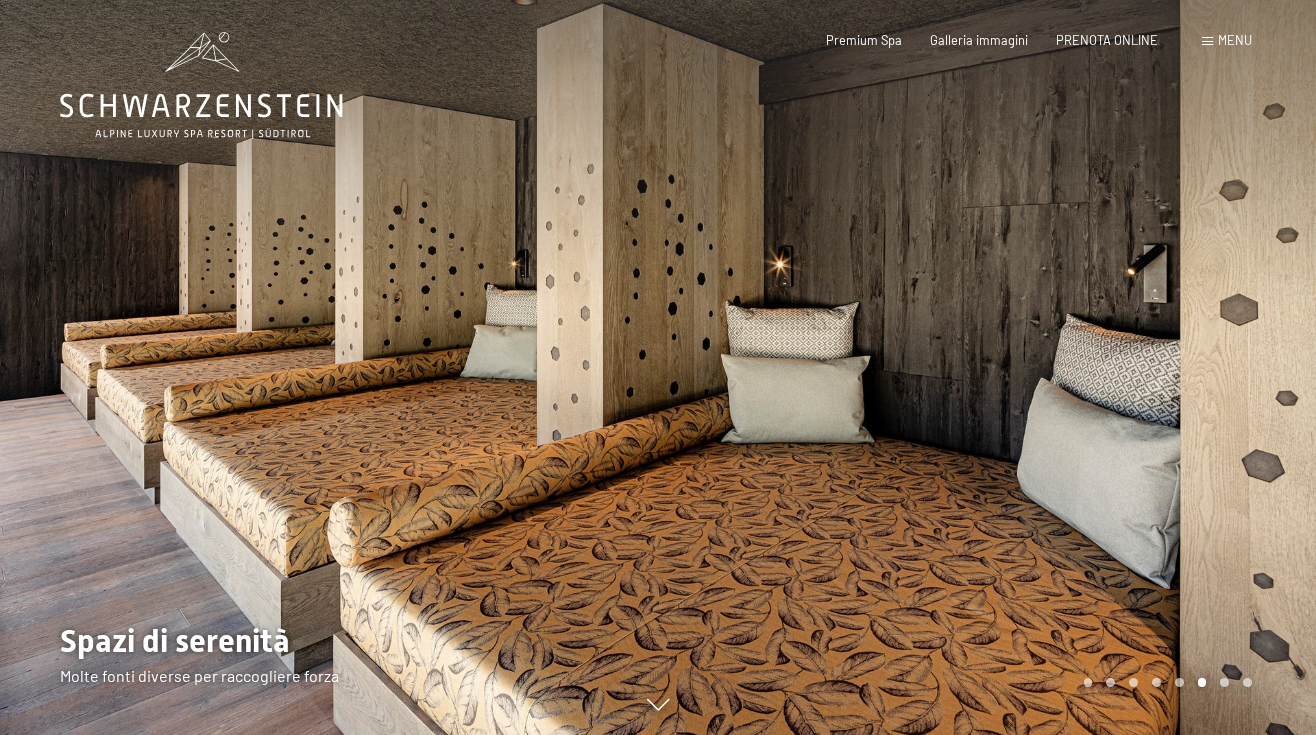 click at bounding box center (987, 367) 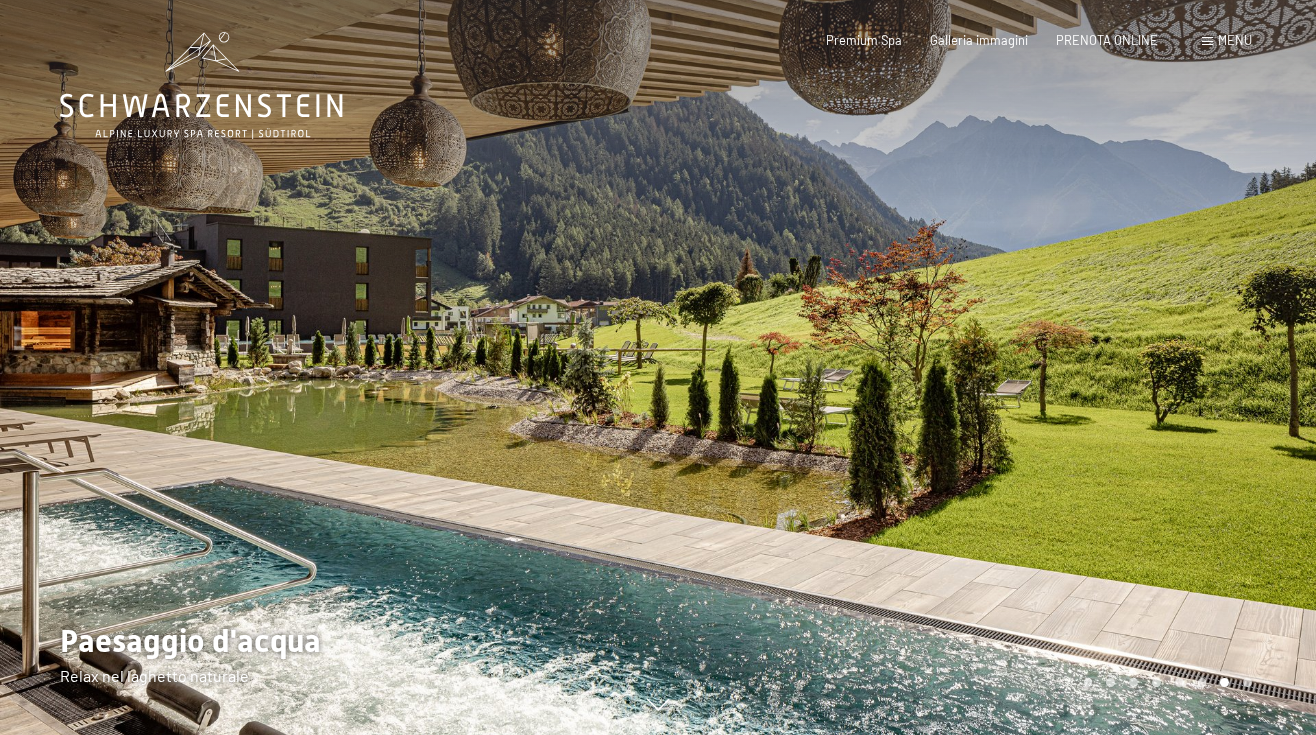click at bounding box center (987, 367) 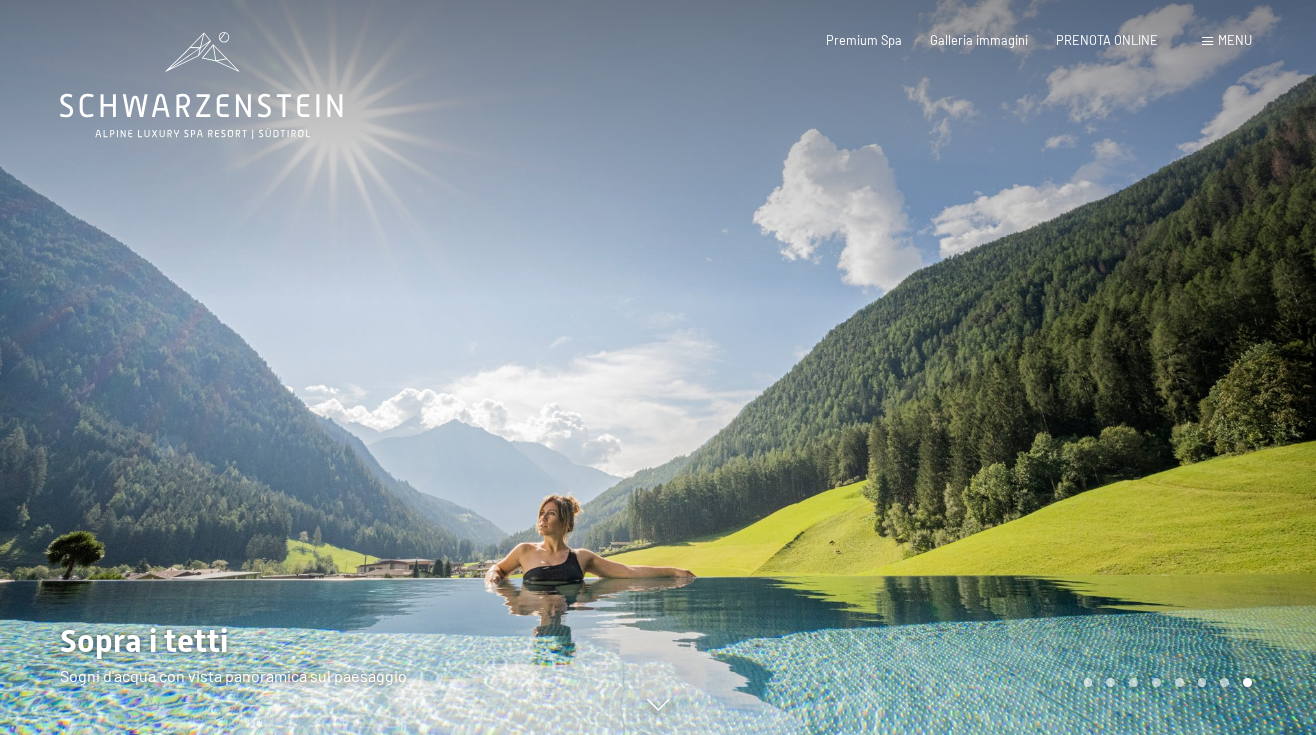 click at bounding box center (987, 367) 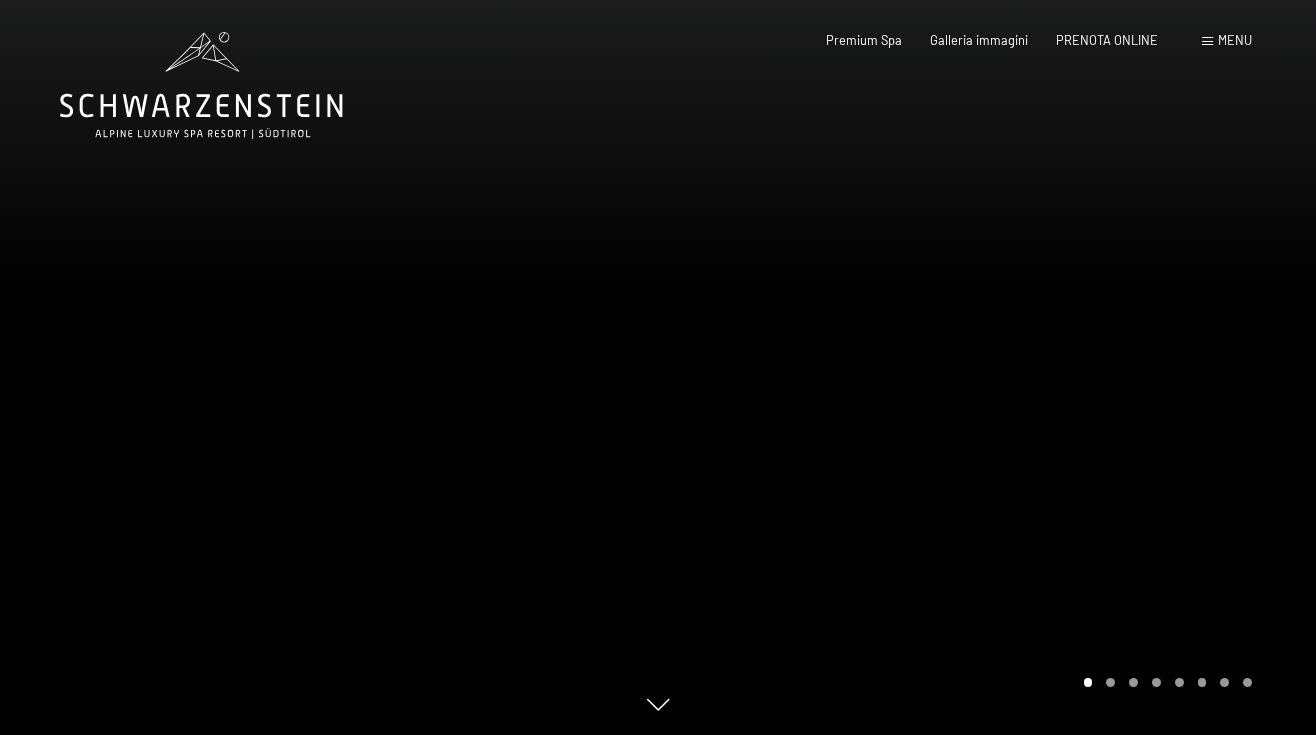 click at bounding box center (987, 367) 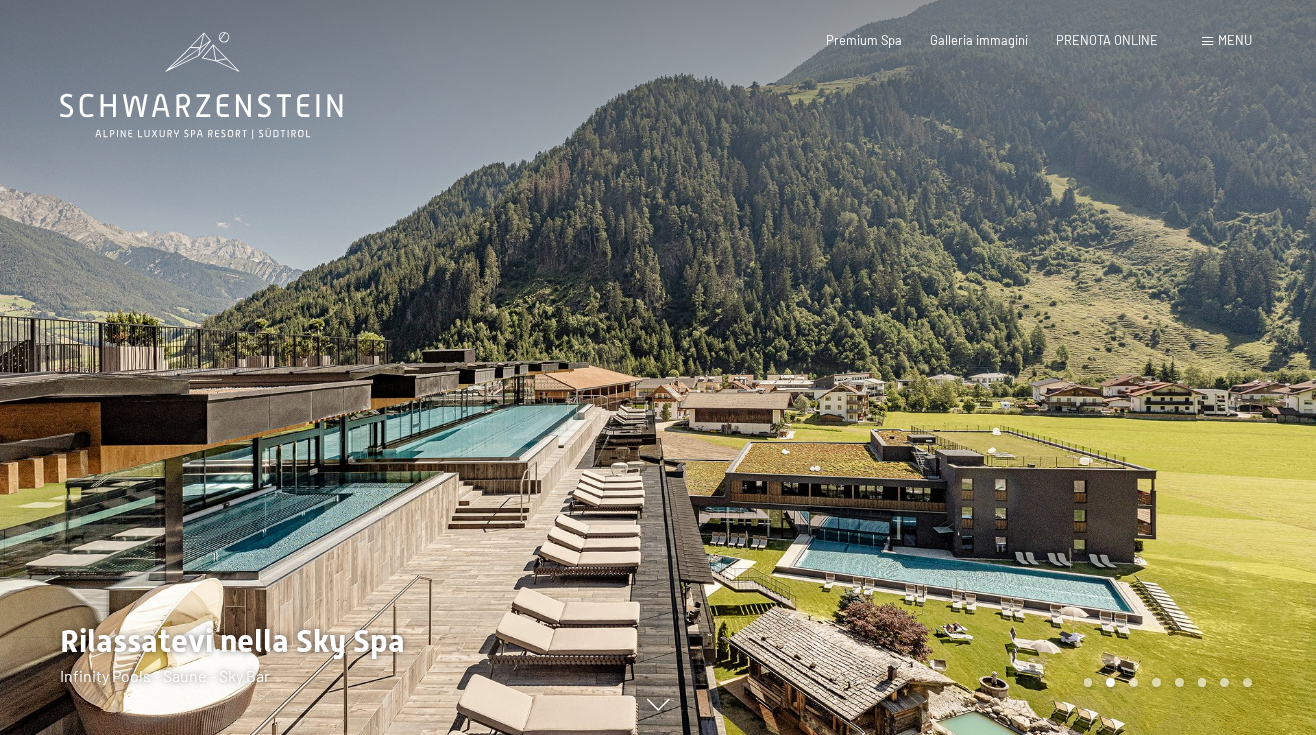 click at bounding box center (987, 367) 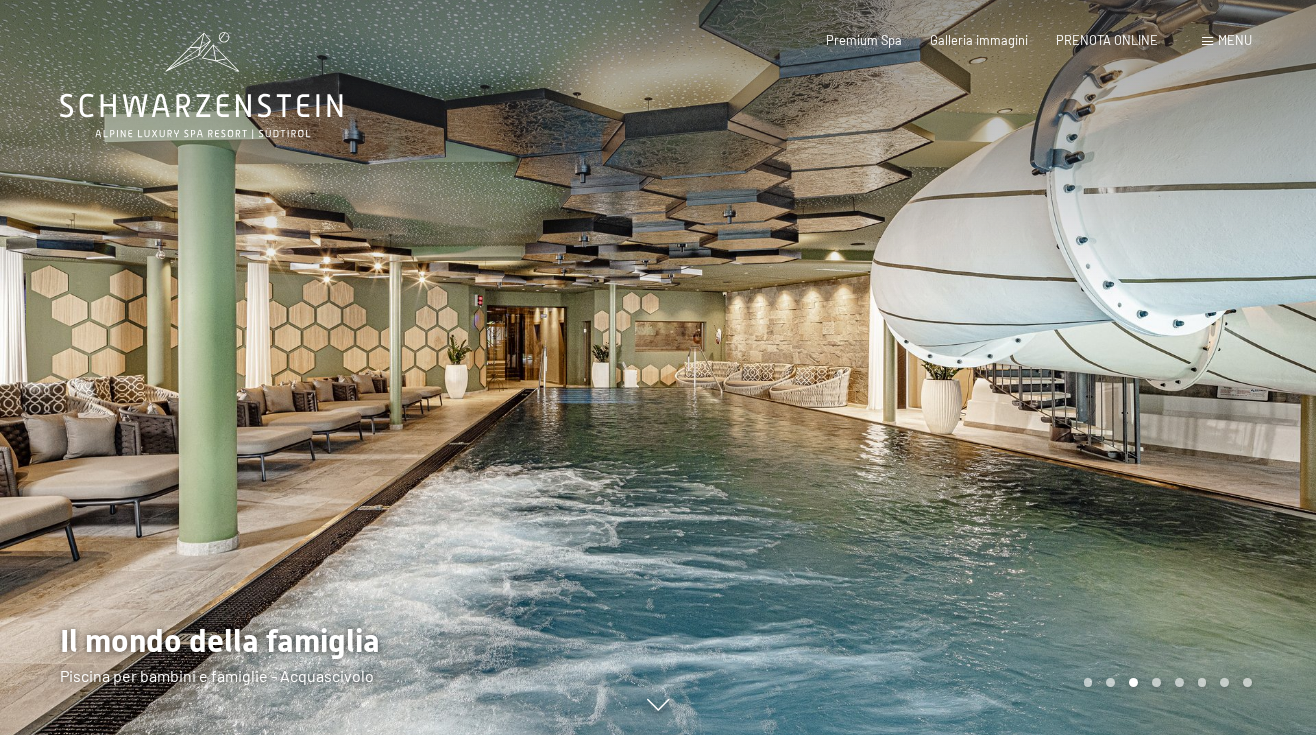 click at bounding box center (987, 367) 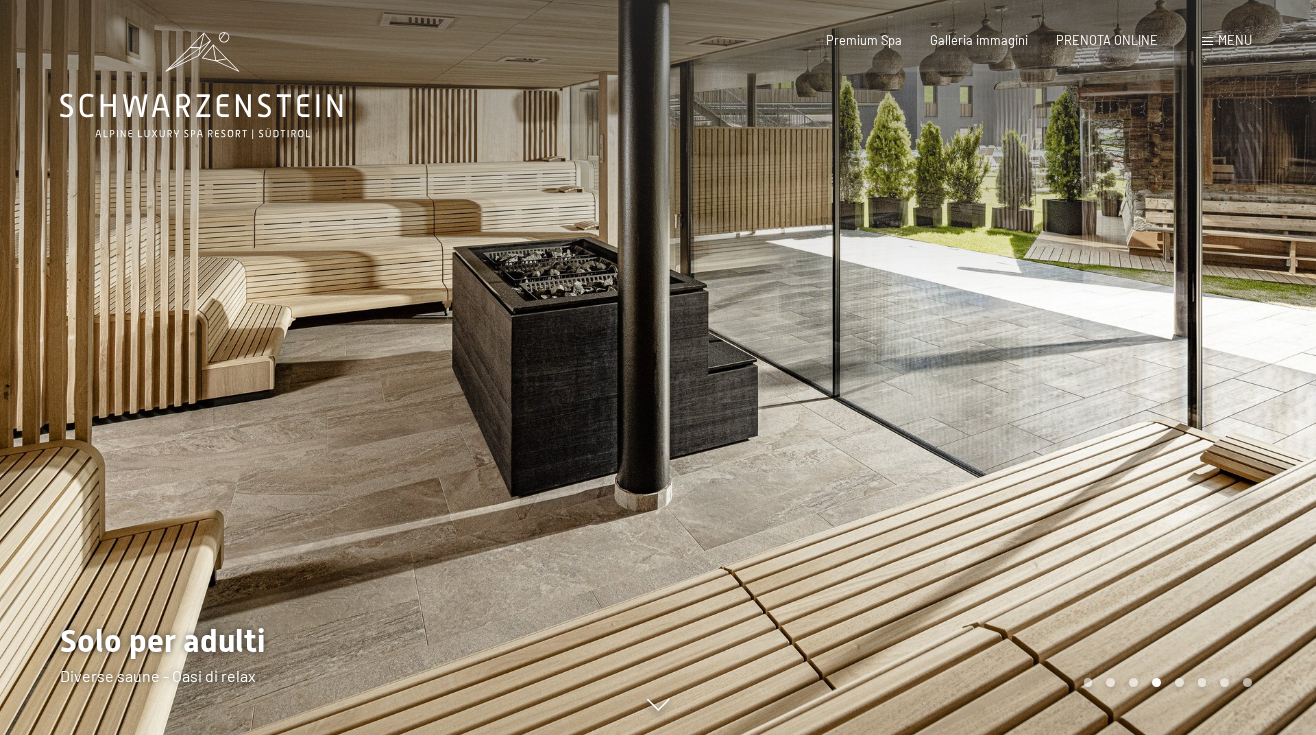 click at bounding box center [987, 367] 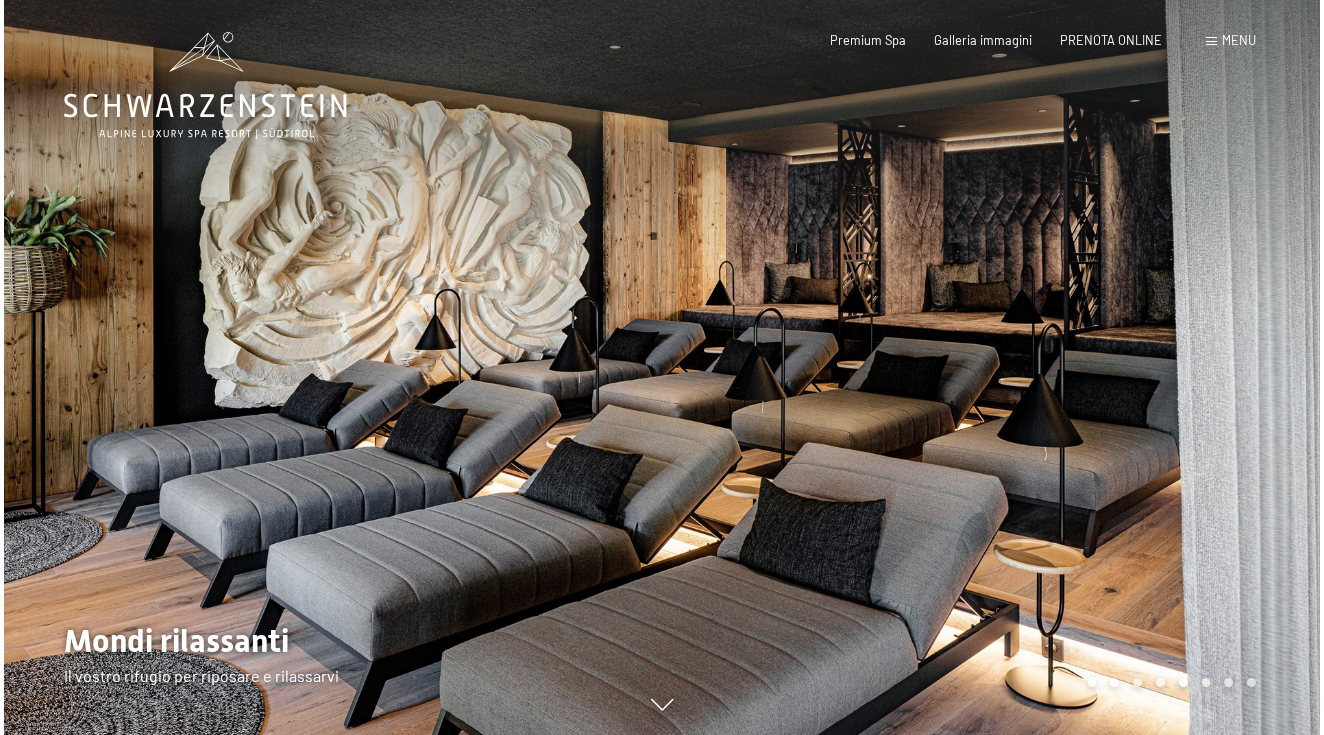 scroll, scrollTop: 0, scrollLeft: 0, axis: both 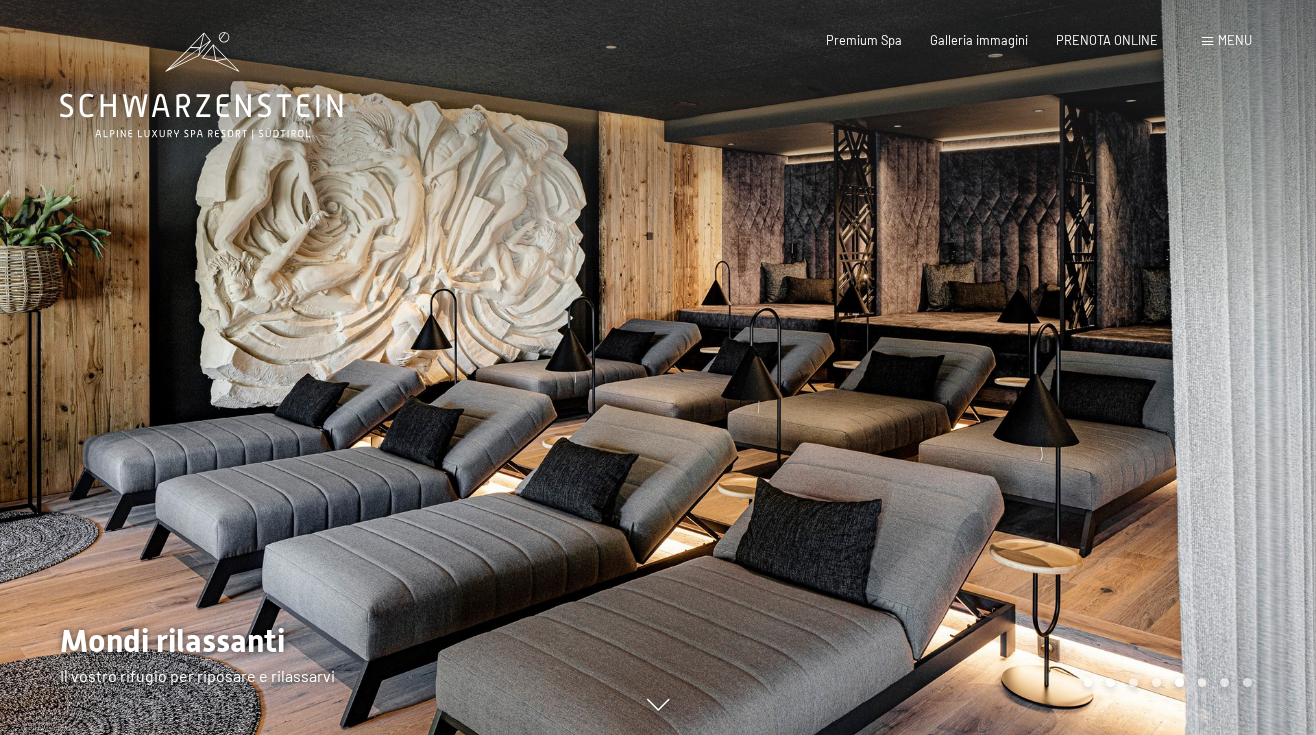click on "Prenotazione           Richiesta                                     Premium Spa           Galleria immagini           PRENOTA ONLINE           Menu                                                                    DE         IT         EN                Buoni             Immagini               Richiesta           Prenotazione                    DE         IT         EN                       Schwarzenstein           Novità allo Schwarzenstein         I padroni di casa         Premium spa         Cucina gourmet         Attività         Programma settimanale         Immagini             Family         GoGreen         Belvita         Immagini                     Alloggi & prezzi           Servizi inclusi         Camere & prezzi         Lista             Offerte         Lista             Prezzi per famiglie         Prezzi trattmenti         Premi ospiti fedeli         Richiesta         Prenotazione         Condizioni generali         Buoni         Idee regalo" at bounding box center (1010, 41) 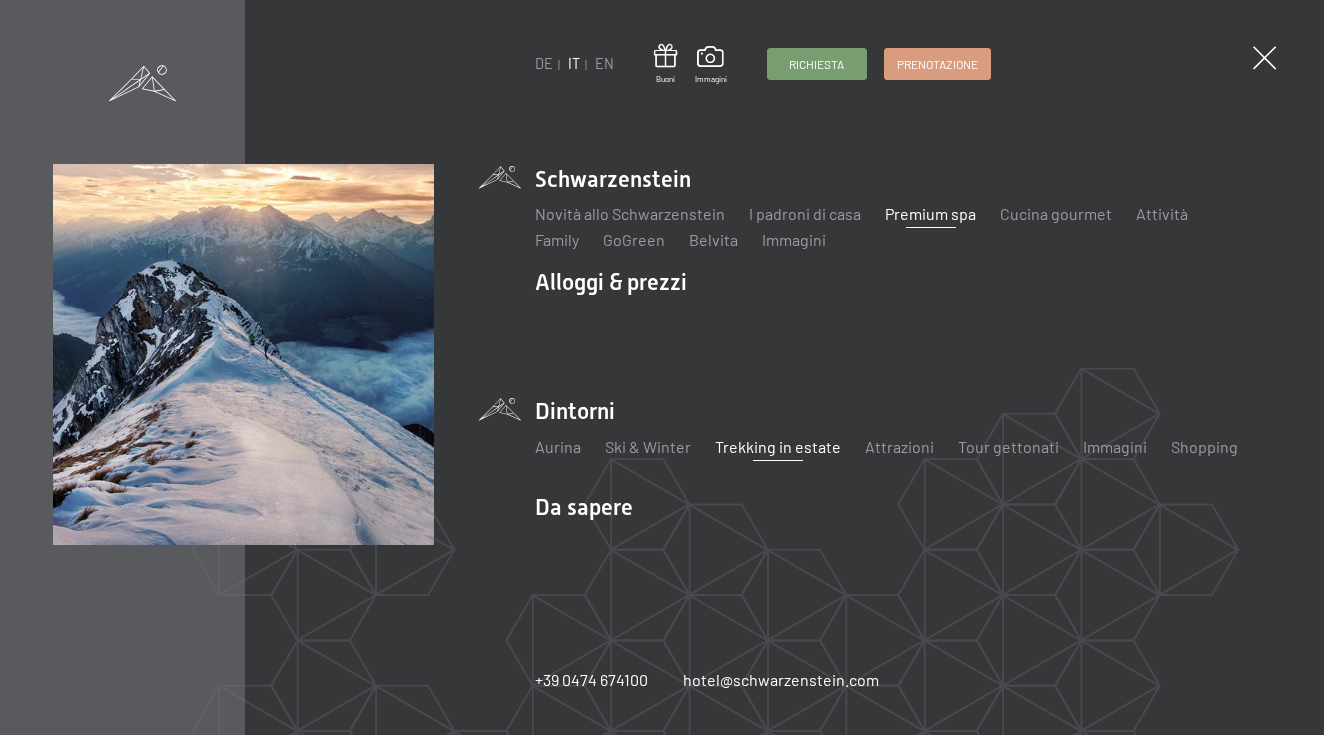 click on "Trekking in estate" at bounding box center (778, 446) 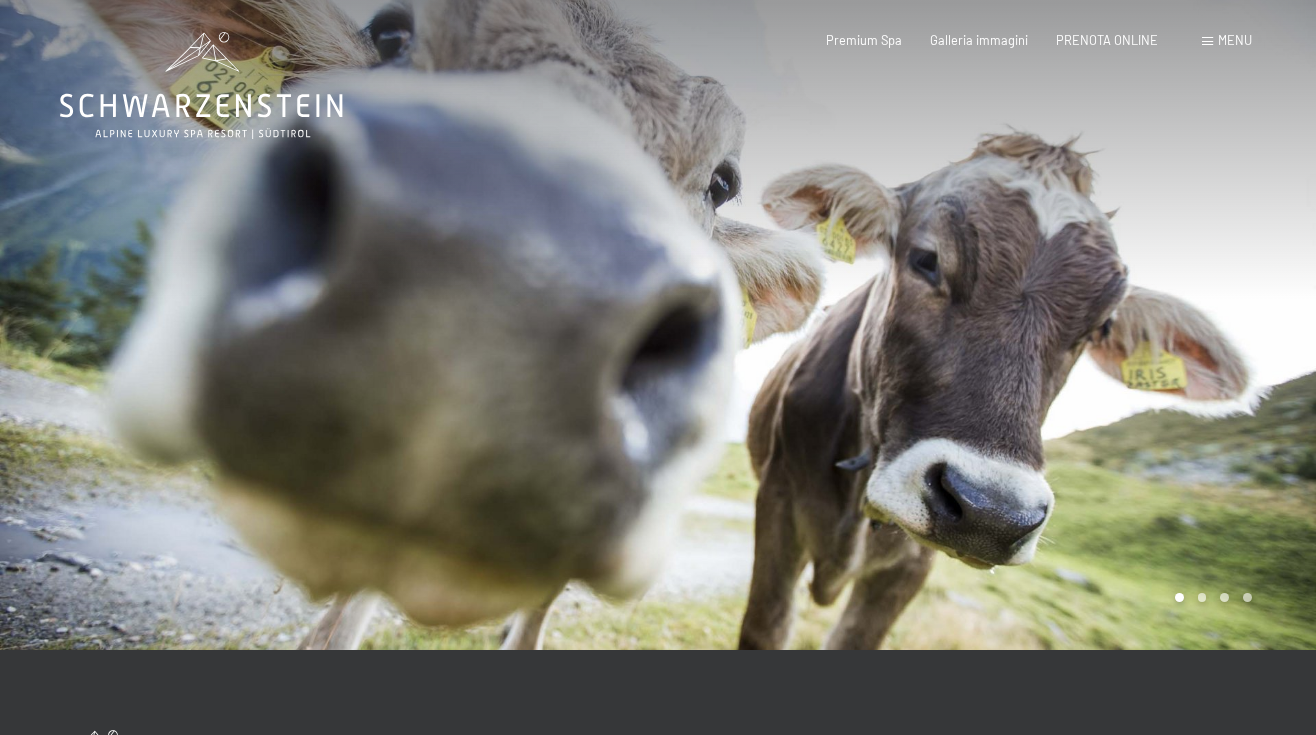scroll, scrollTop: 0, scrollLeft: 0, axis: both 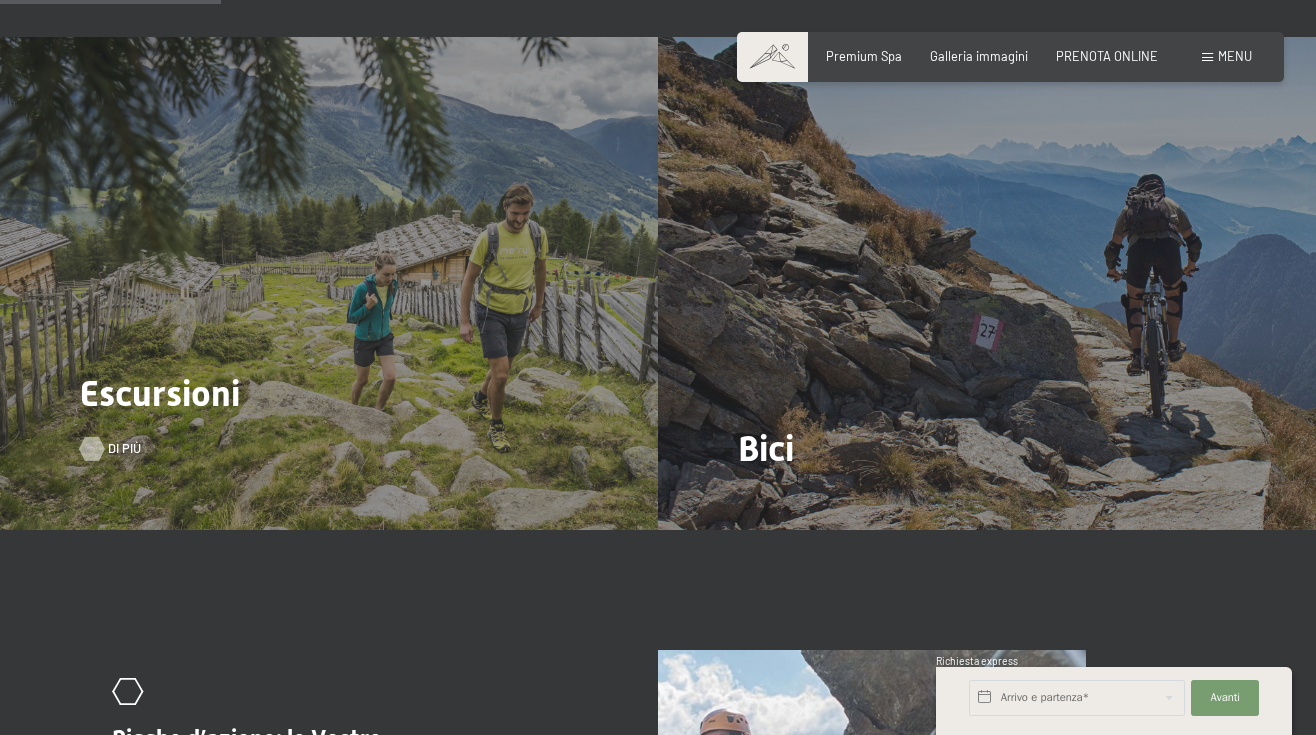 click on "Di più" at bounding box center [124, 449] 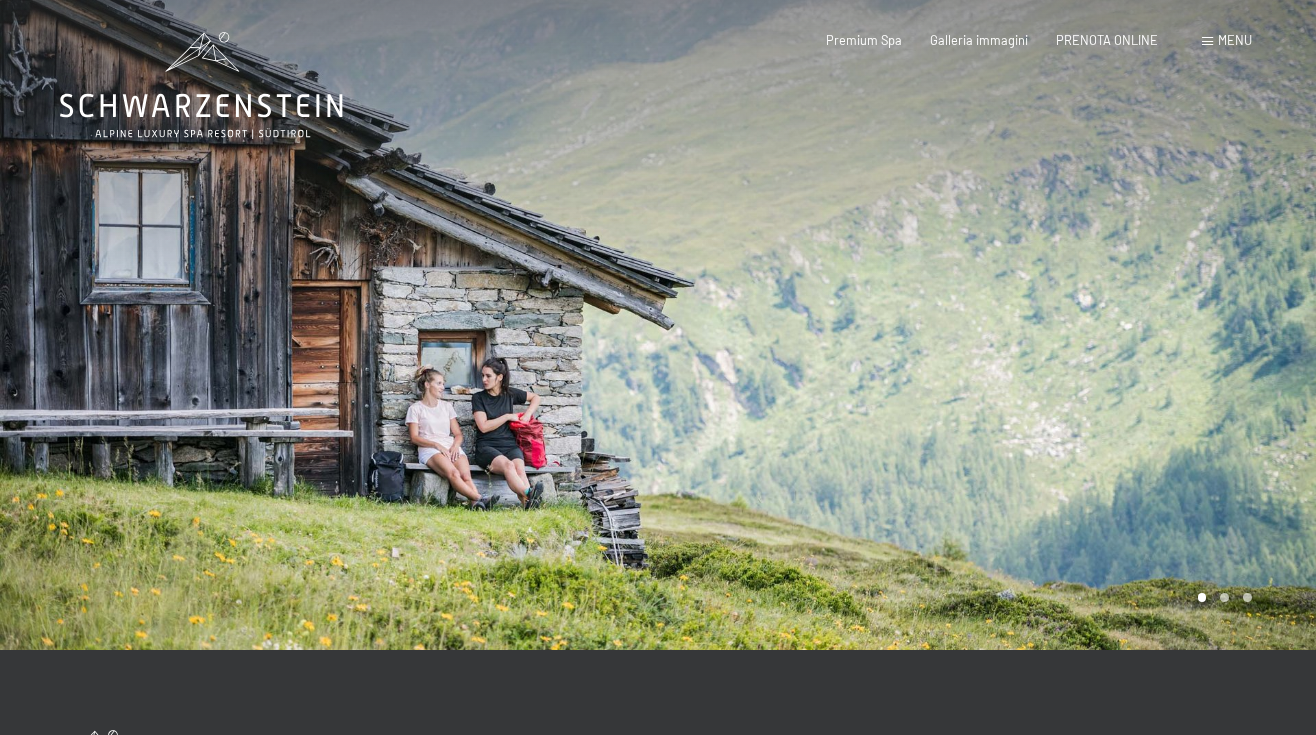 scroll, scrollTop: 0, scrollLeft: 0, axis: both 